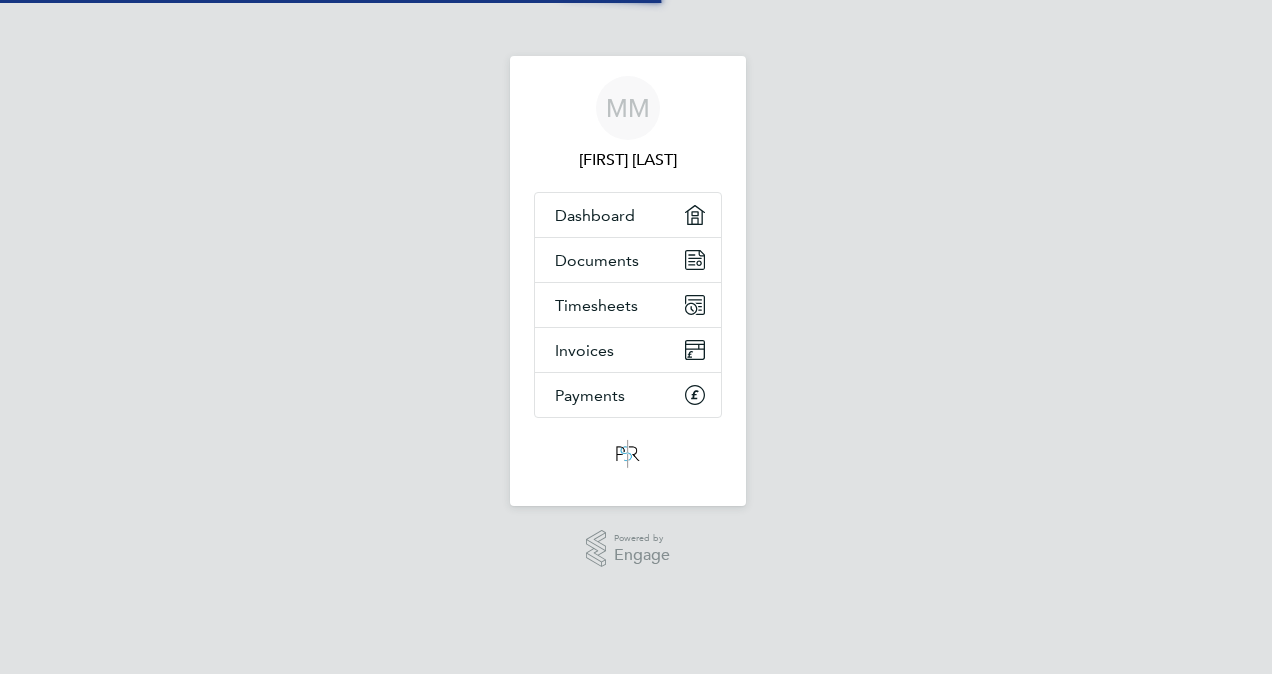 scroll, scrollTop: 0, scrollLeft: 0, axis: both 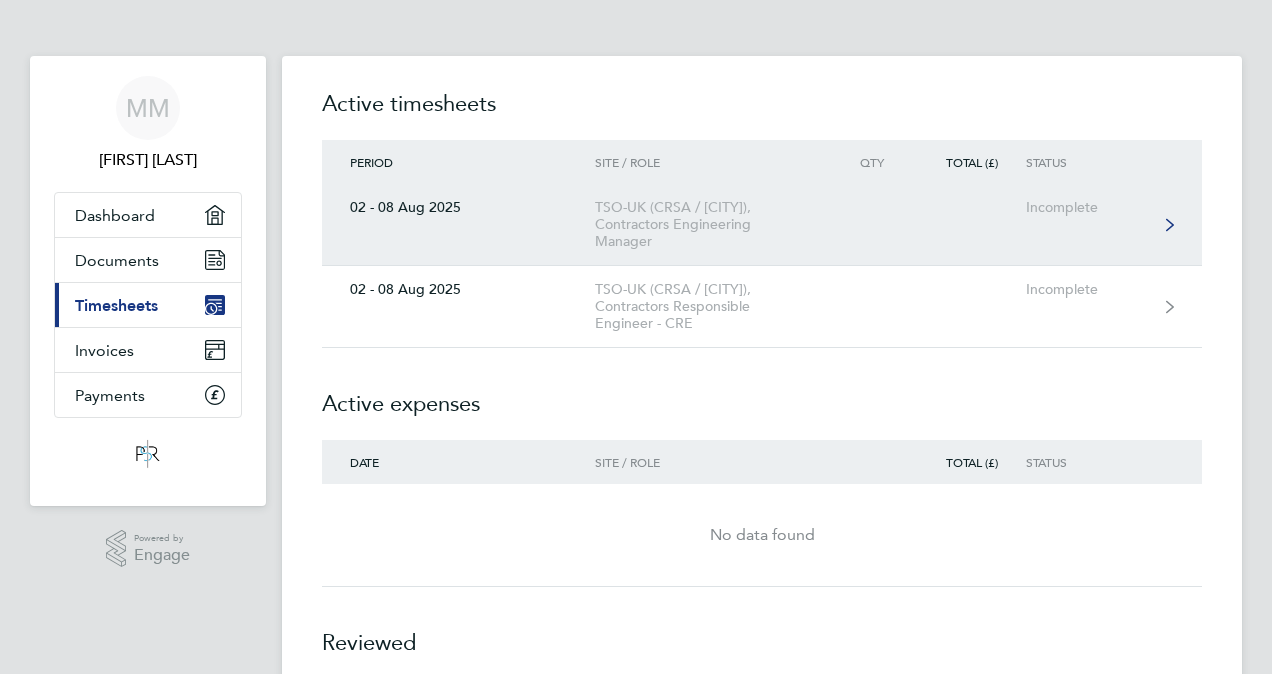 click on "TSO-UK (CRSA / [CITY]), Contractors Engineering Manager" 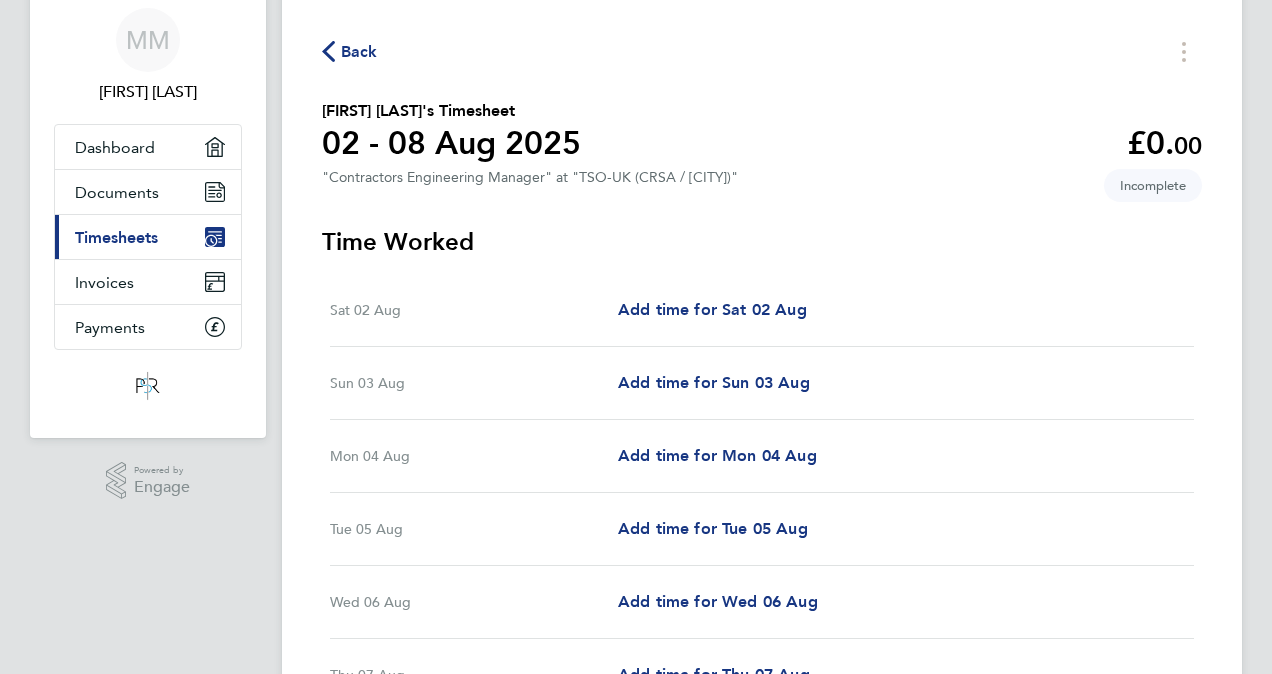 scroll, scrollTop: 100, scrollLeft: 0, axis: vertical 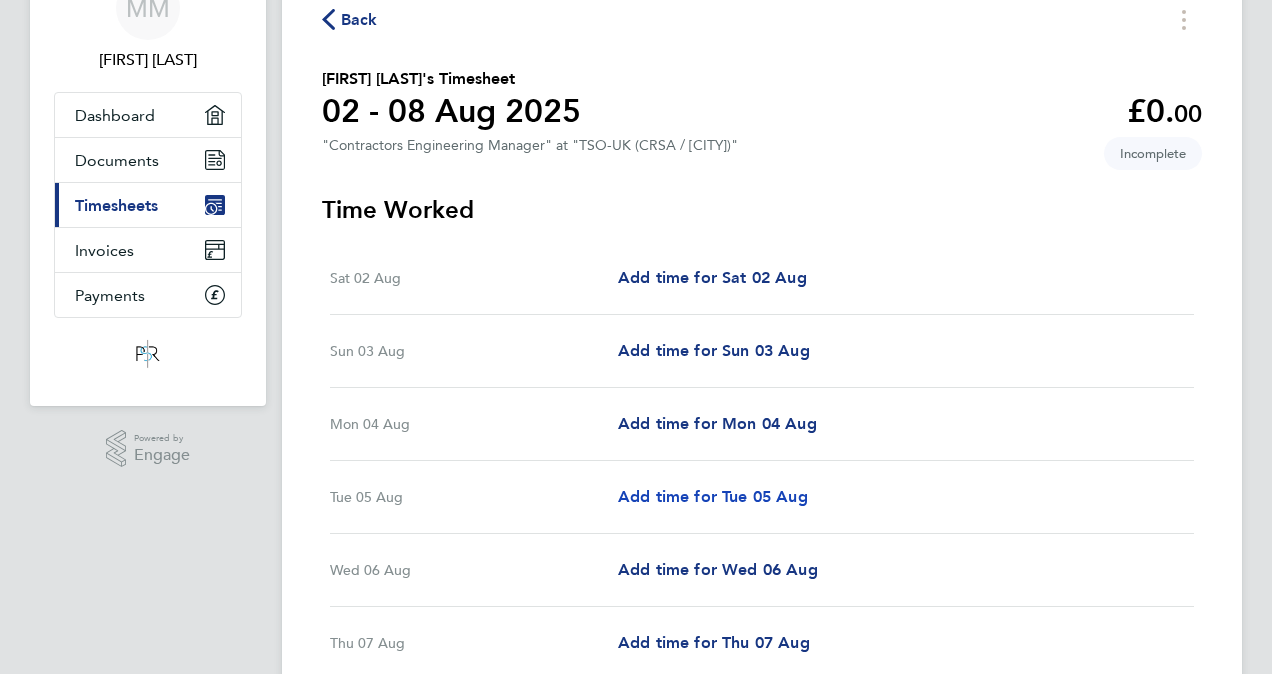 click on "Add time for Tue 05 Aug" at bounding box center [713, 496] 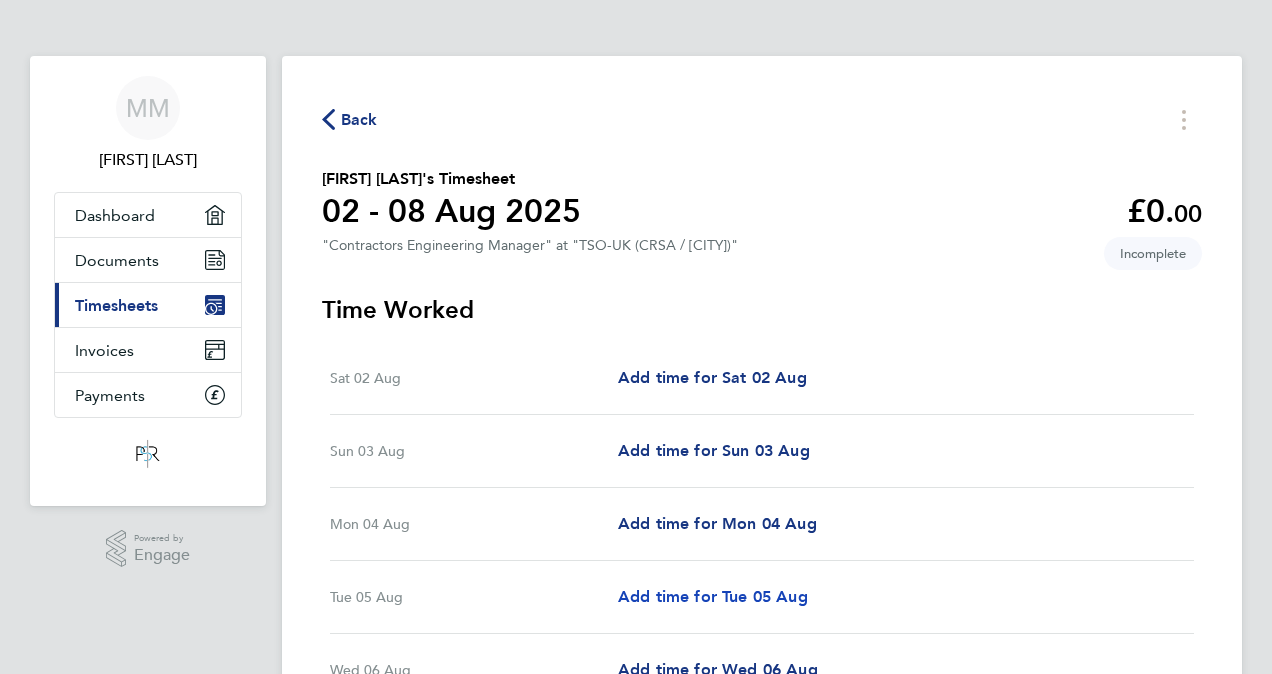 select on "60" 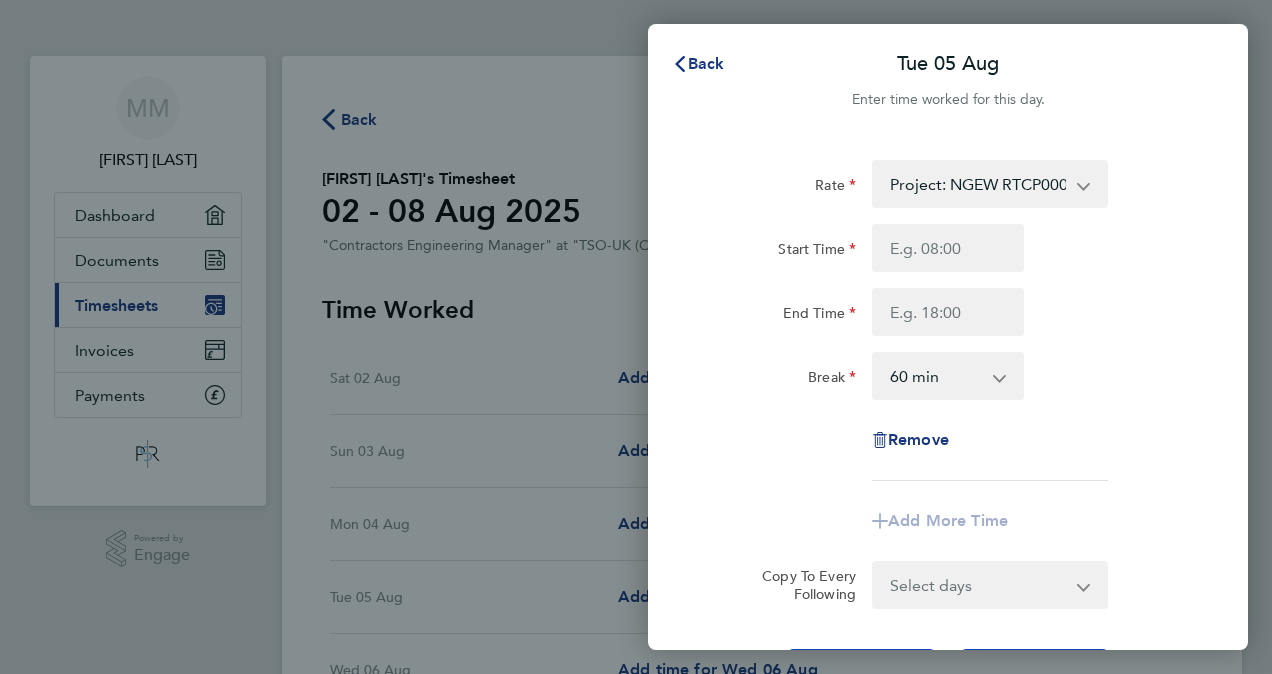 click on "Back  Tue 05 Aug   Enter time worked for this day.  Rate  Project: NGEW RTCP0008 PCM - [CITY] Gataway - 60.00
Start Time End Time Break  0 min   15 min   30 min   45 min   60 min   75 min   90 min
Remove
Add More Time  Copy To Every Following  Select days   Day   Wednesday   Thursday   Friday
Previous Day   Next Day   Save Timesheet   Save & Submit Timesheet" 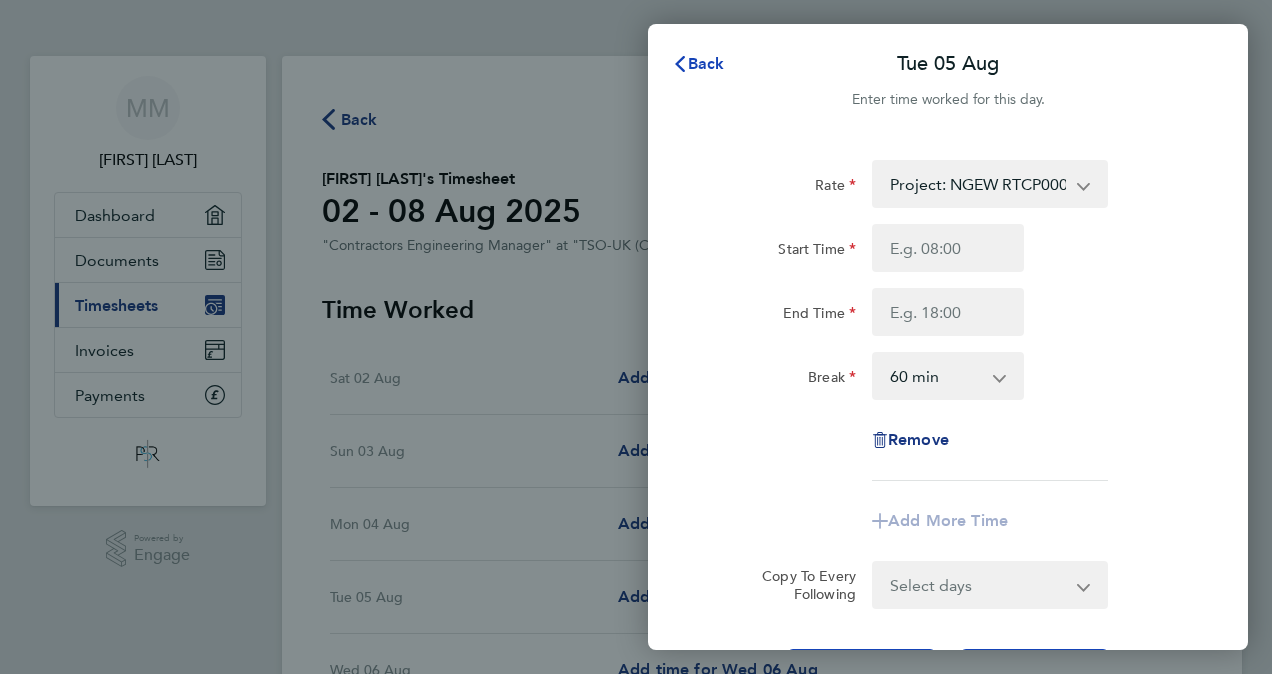 click on "Back" 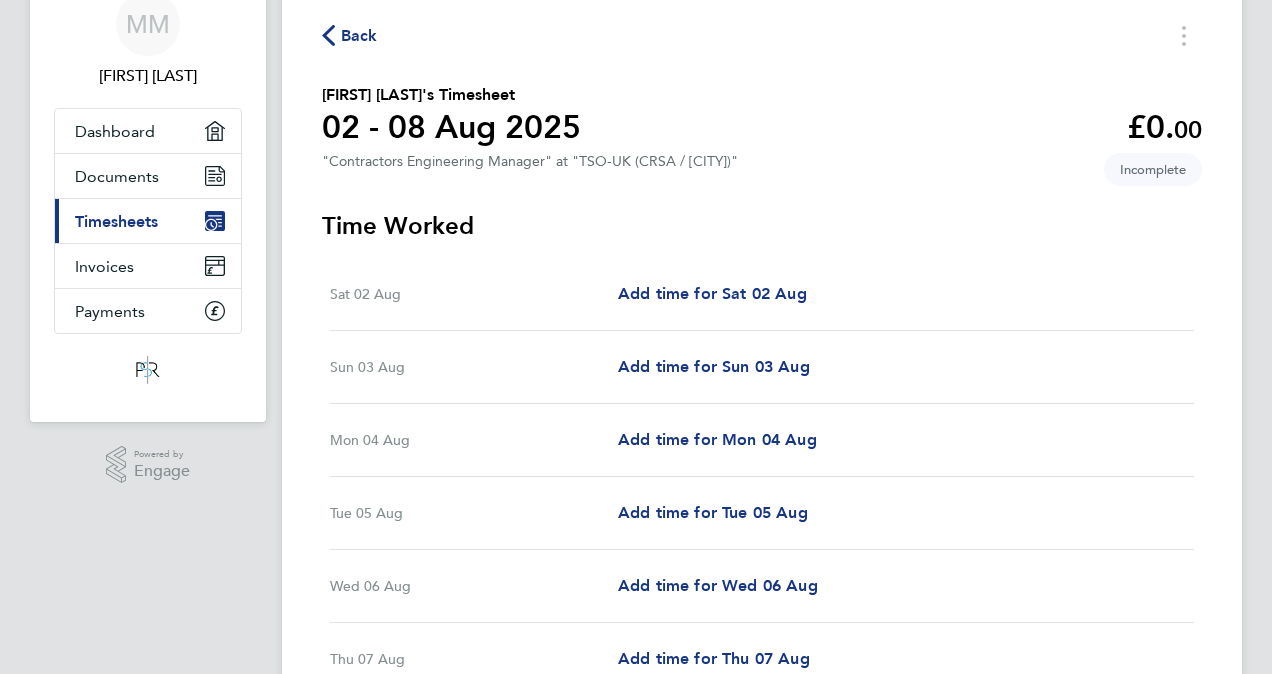scroll, scrollTop: 200, scrollLeft: 0, axis: vertical 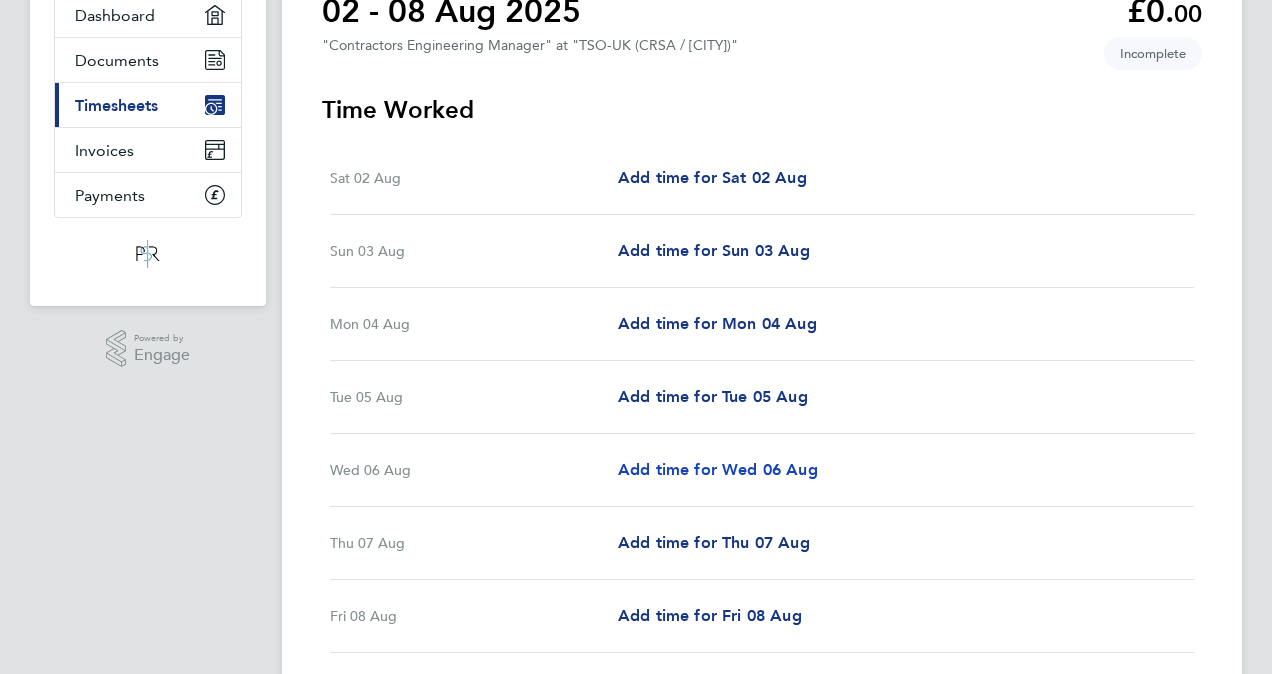 click on "Add time for Wed 06 Aug" at bounding box center [718, 469] 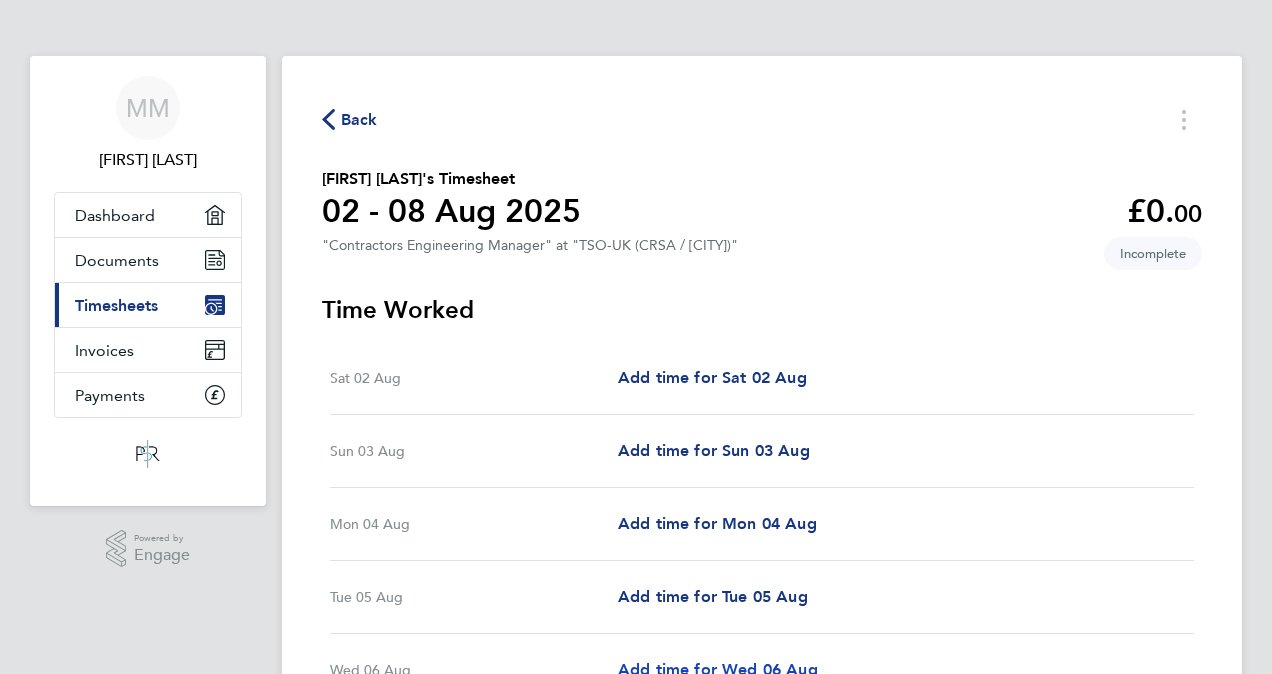 select on "60" 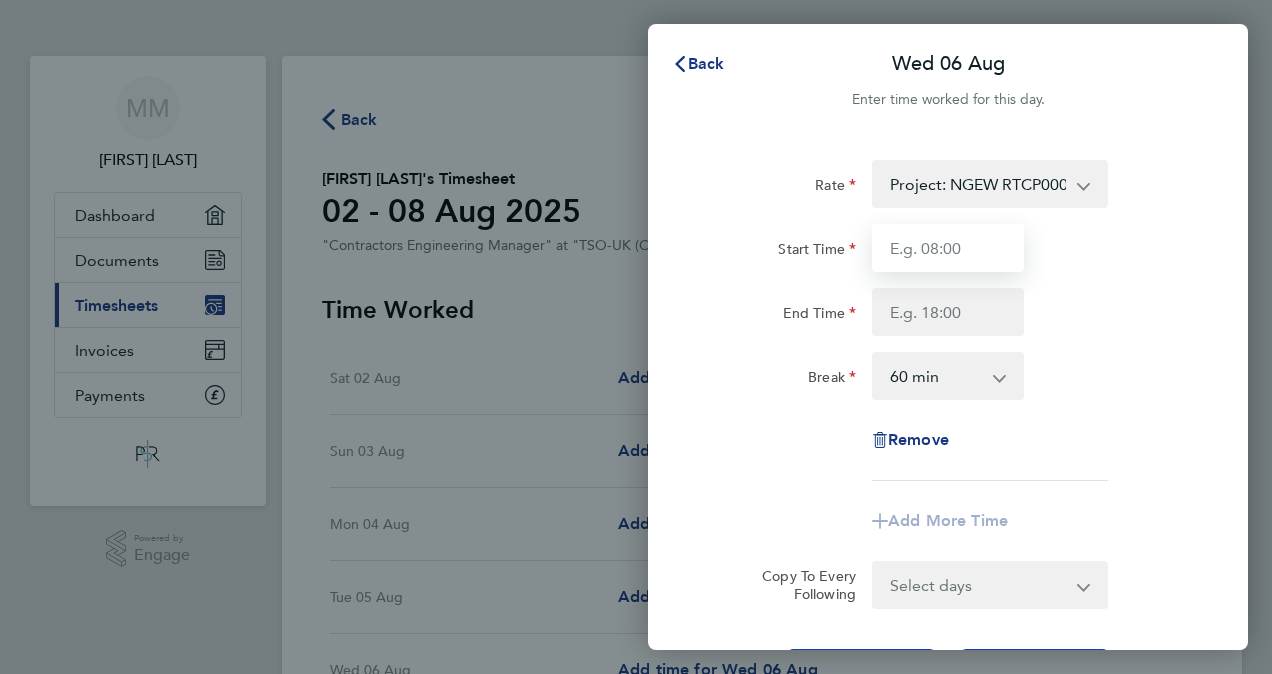 click on "Start Time" at bounding box center (948, 248) 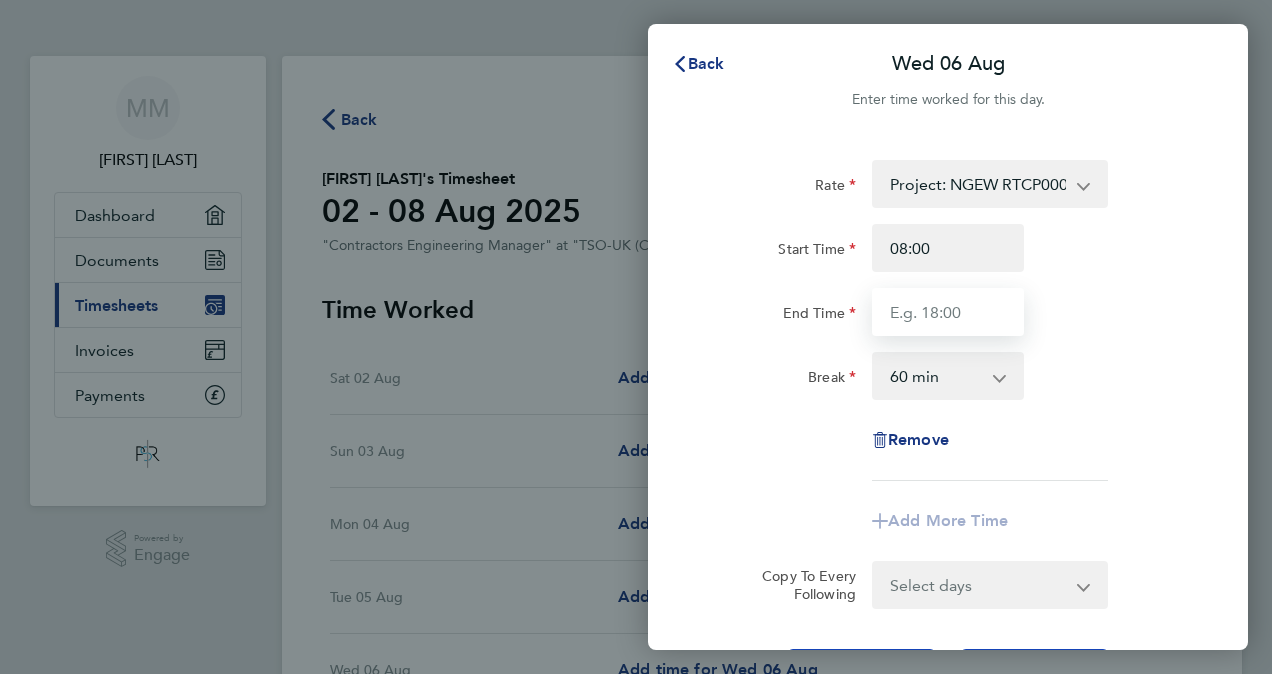 type on "18:00" 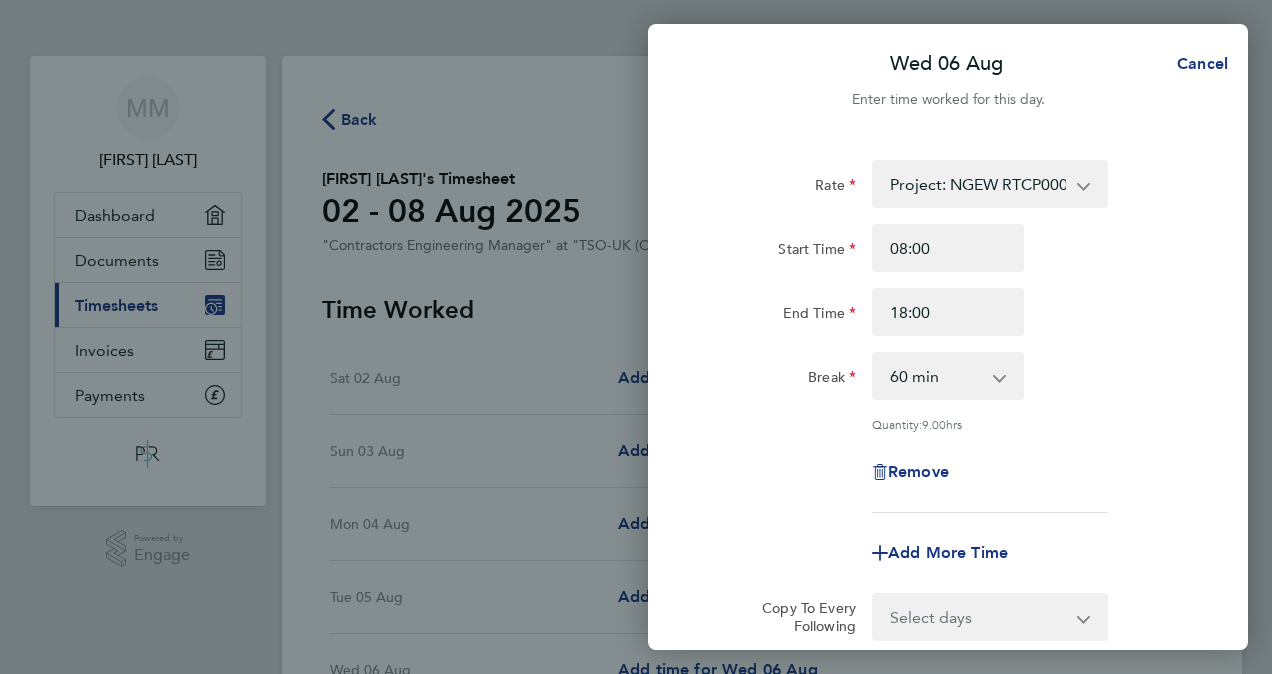 click on "0 min   15 min   30 min   45 min   60 min   75 min   90 min" at bounding box center [936, 376] 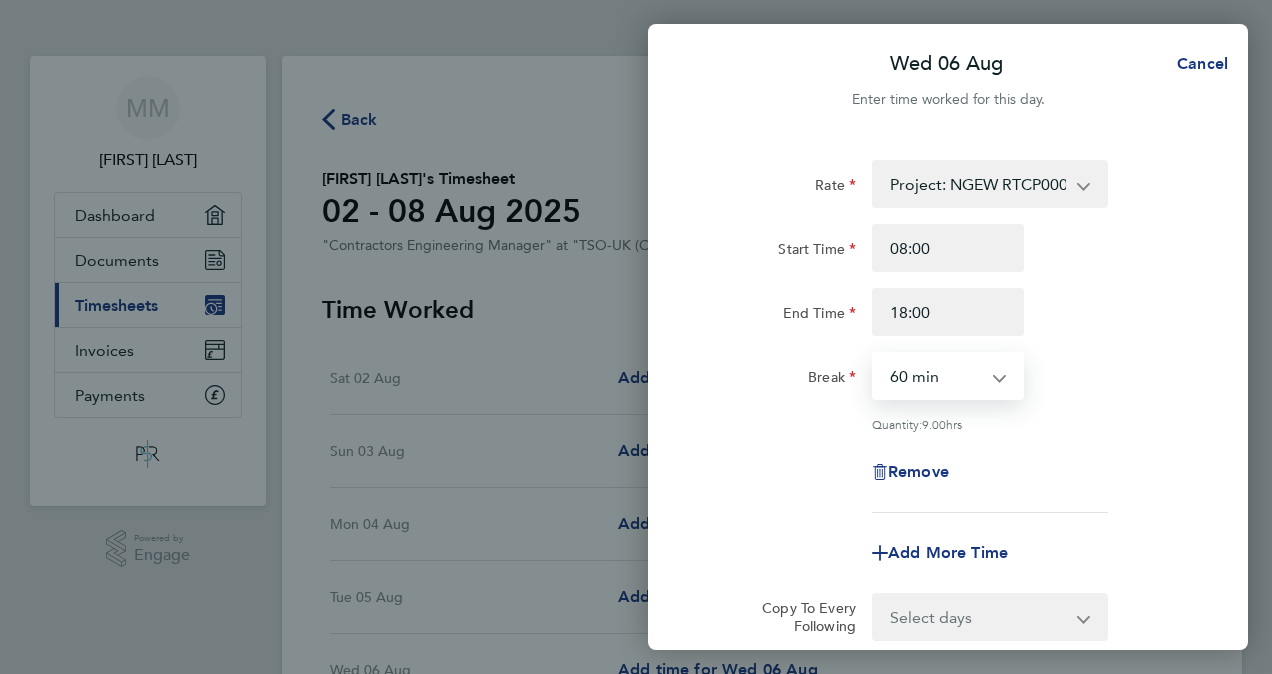 select on "0" 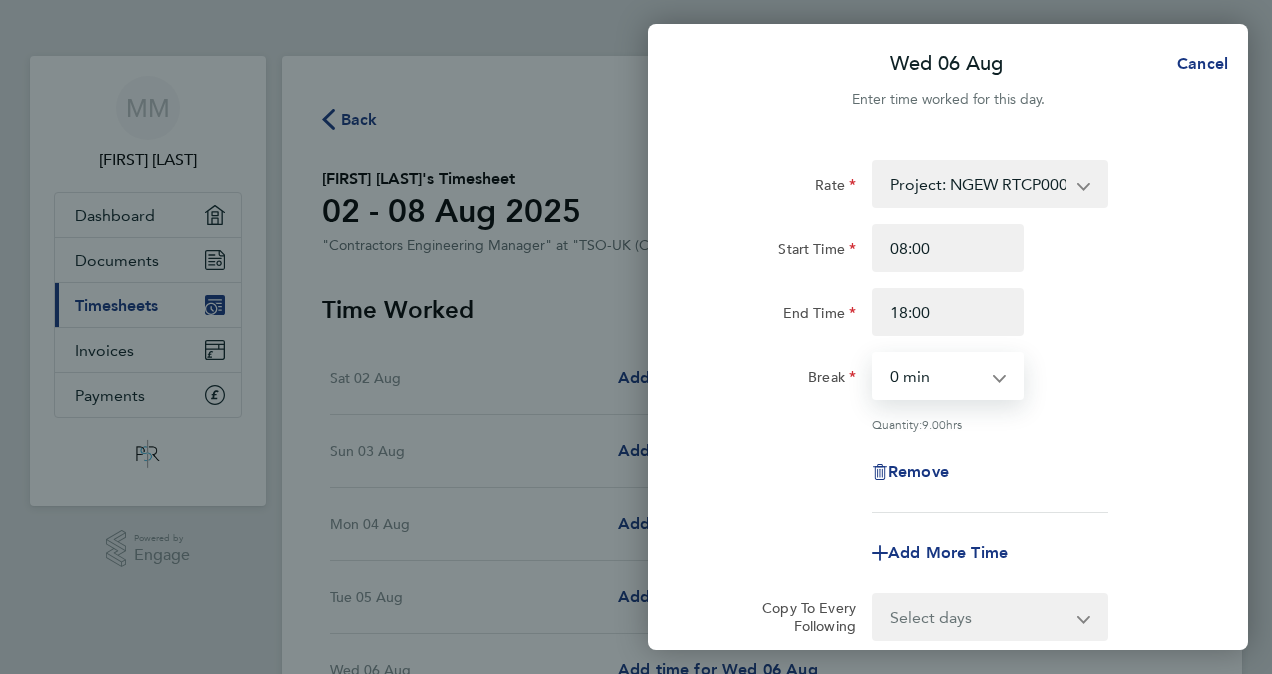 click on "0 min   15 min   30 min   45 min   60 min   75 min   90 min" at bounding box center [936, 376] 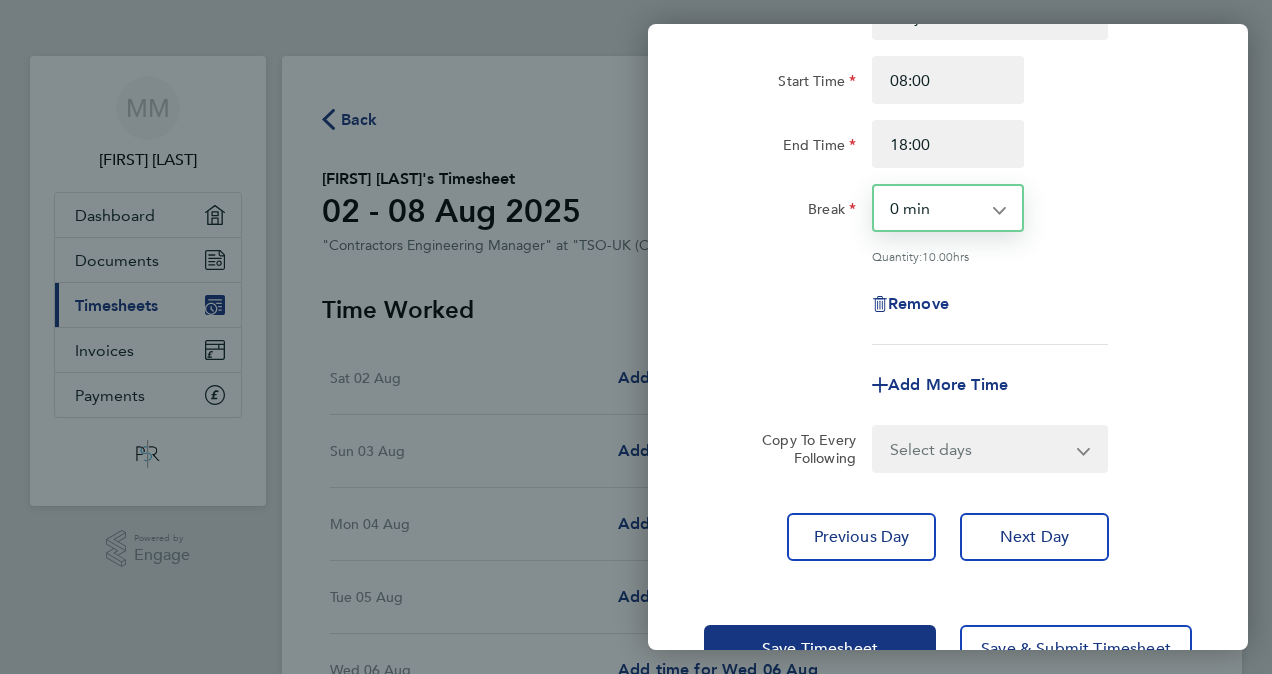 scroll, scrollTop: 200, scrollLeft: 0, axis: vertical 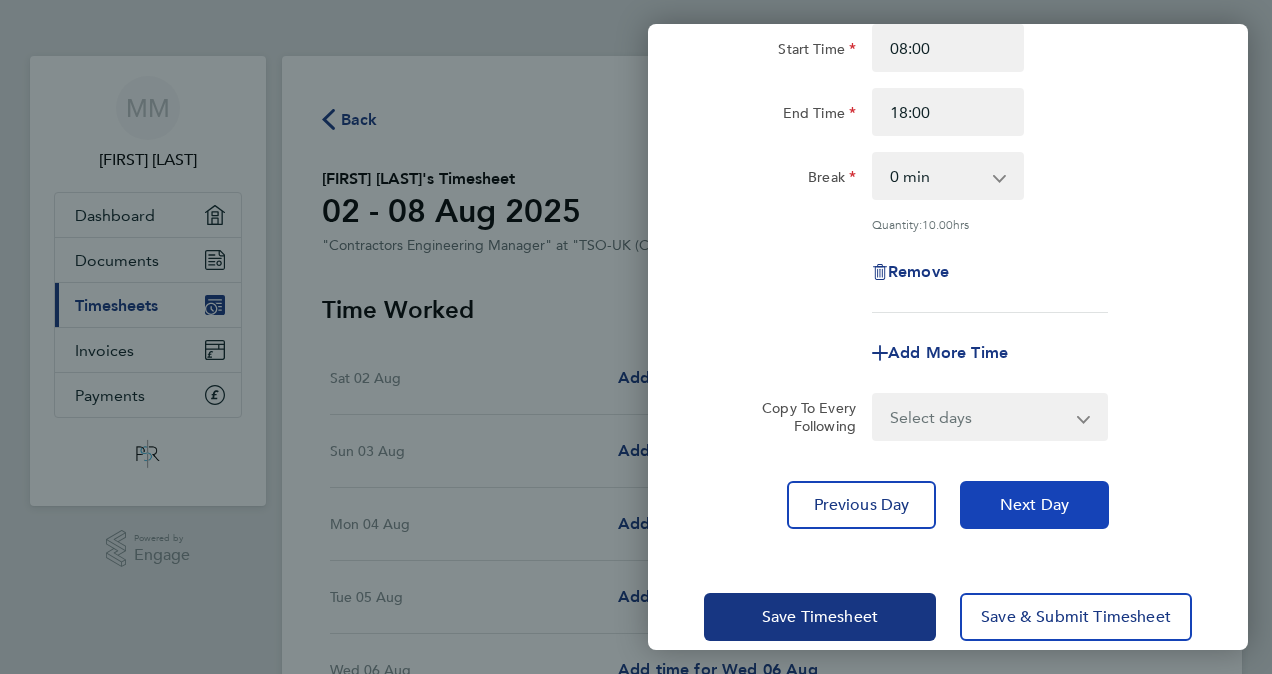 click on "Next Day" 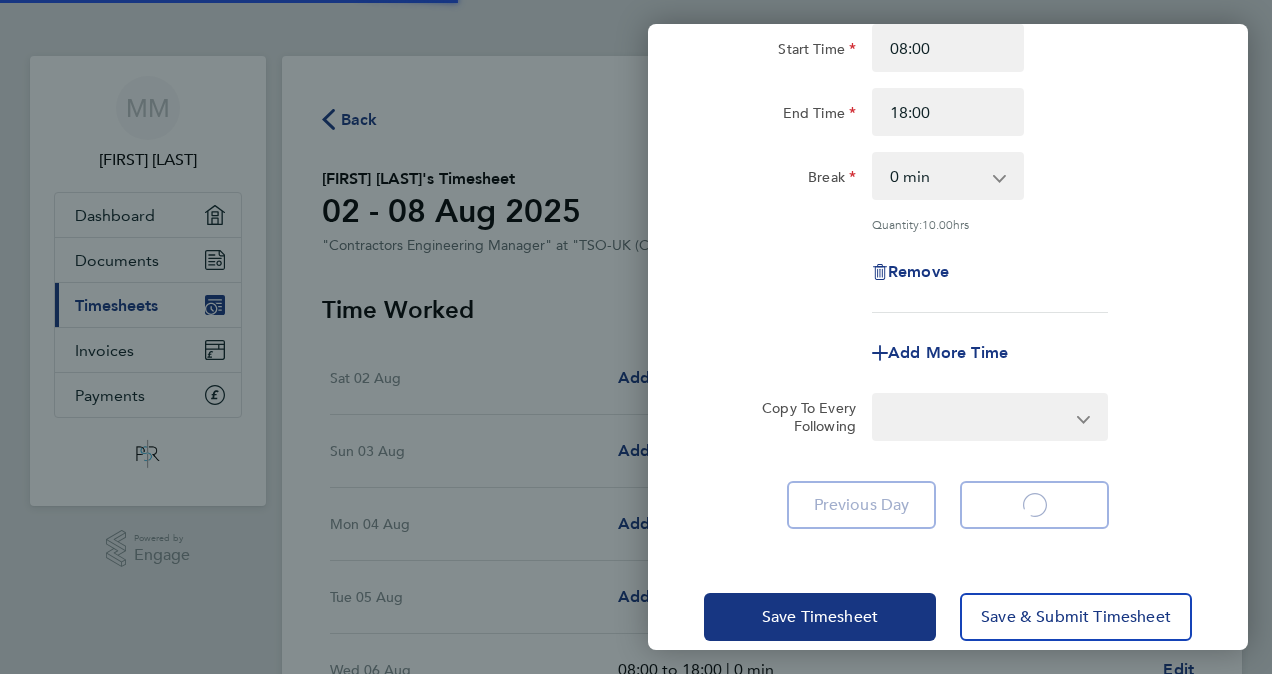 select on "60" 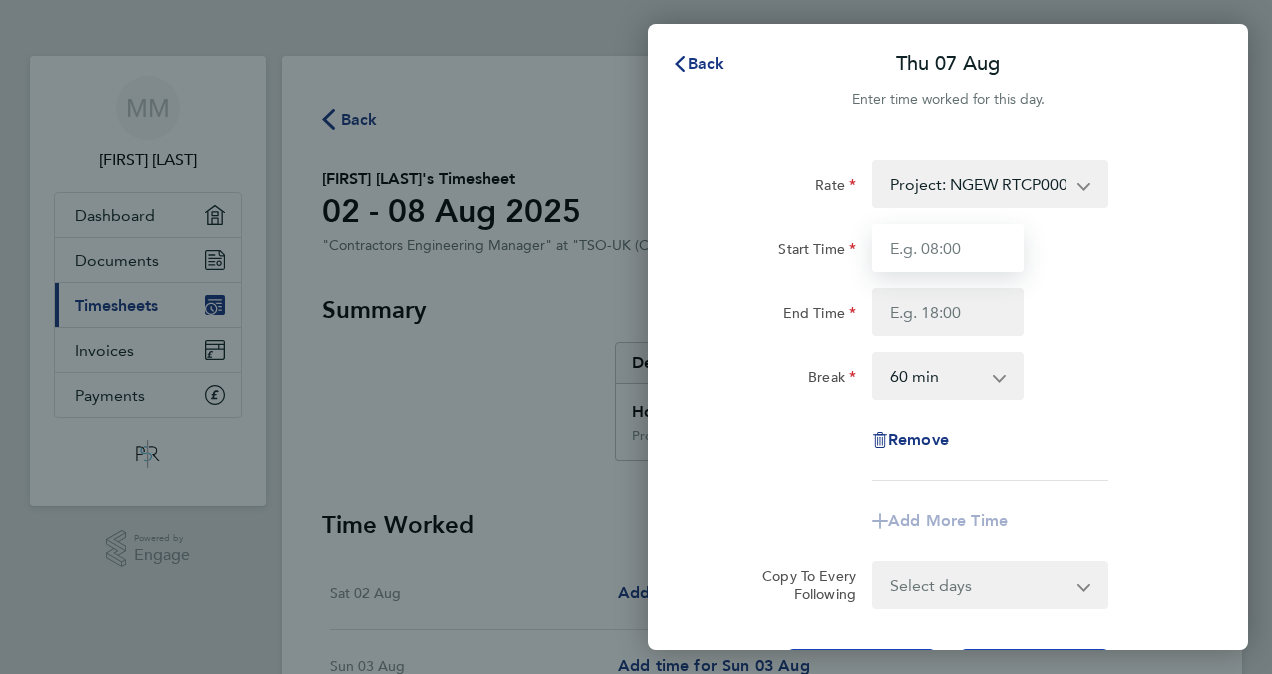 click on "Start Time" at bounding box center [948, 248] 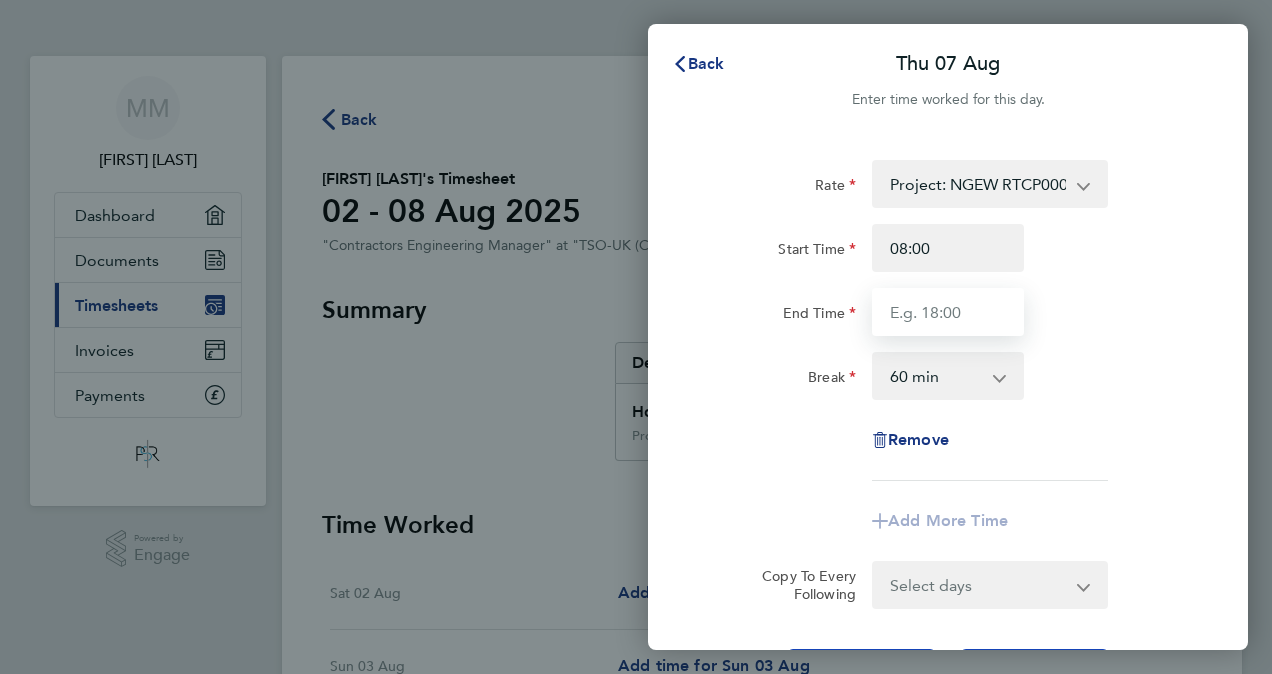 type on "18:00" 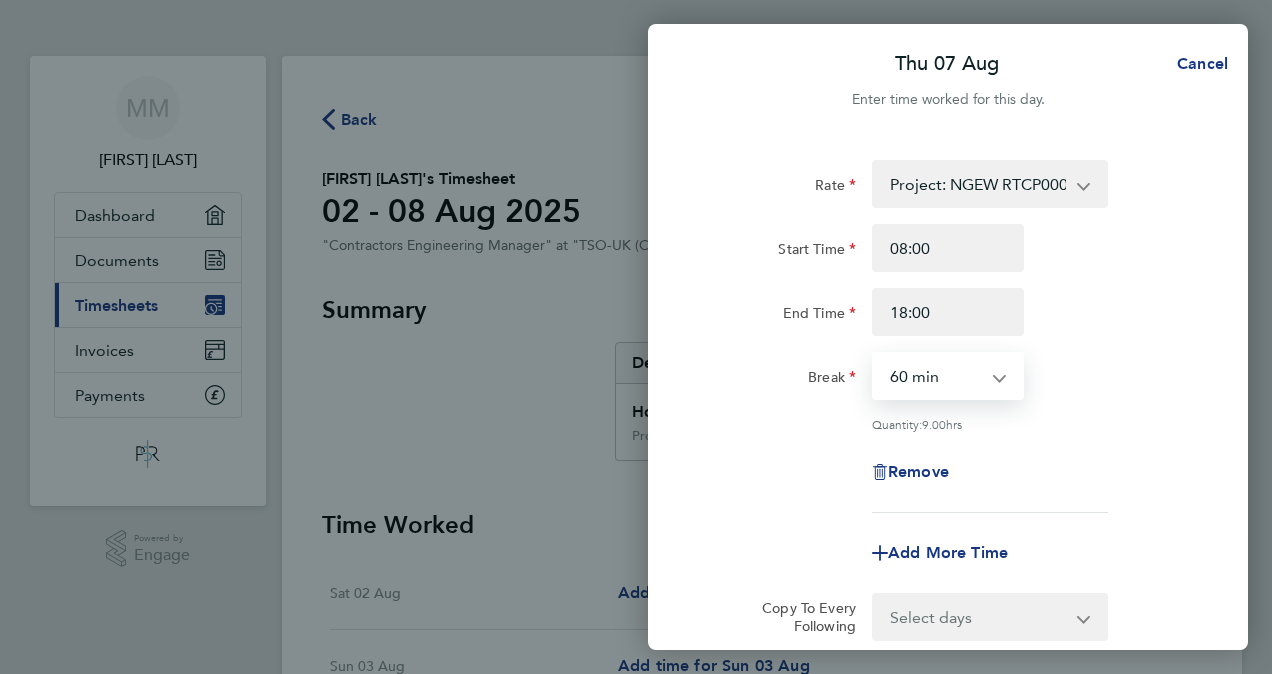 click on "0 min   15 min   30 min   45 min   60 min   75 min   90 min" at bounding box center [936, 376] 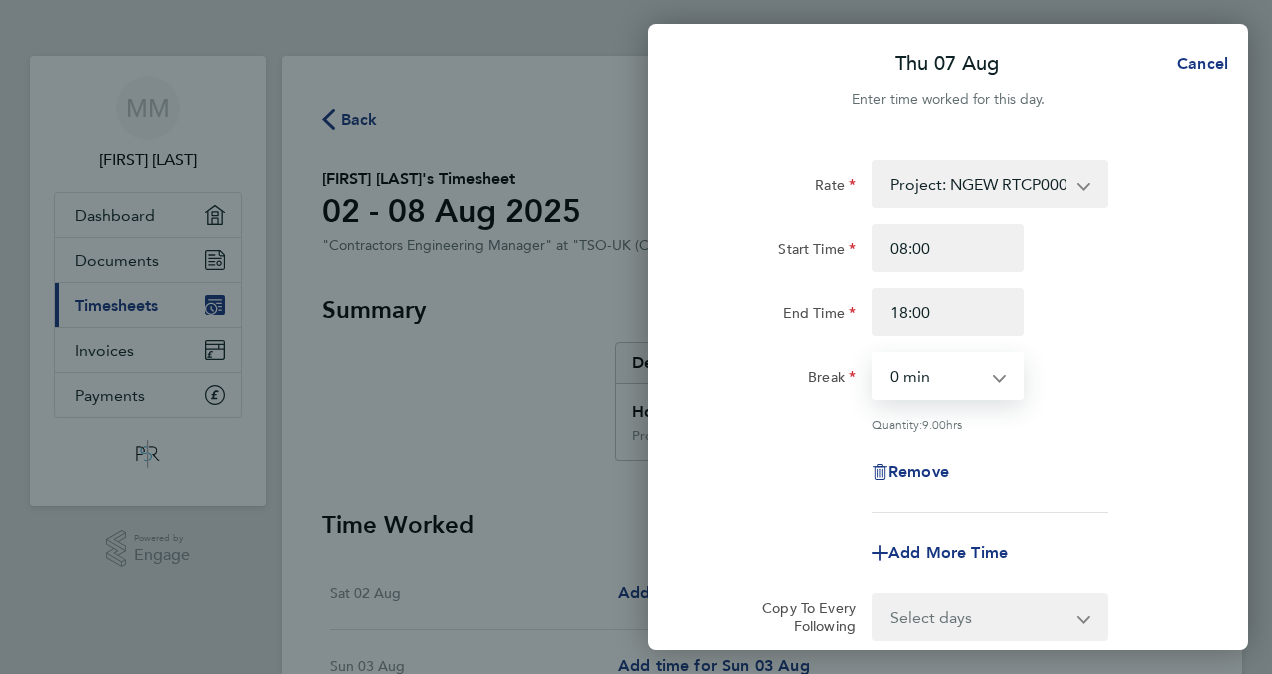 click on "0 min   15 min   30 min   45 min   60 min   75 min   90 min" at bounding box center [936, 376] 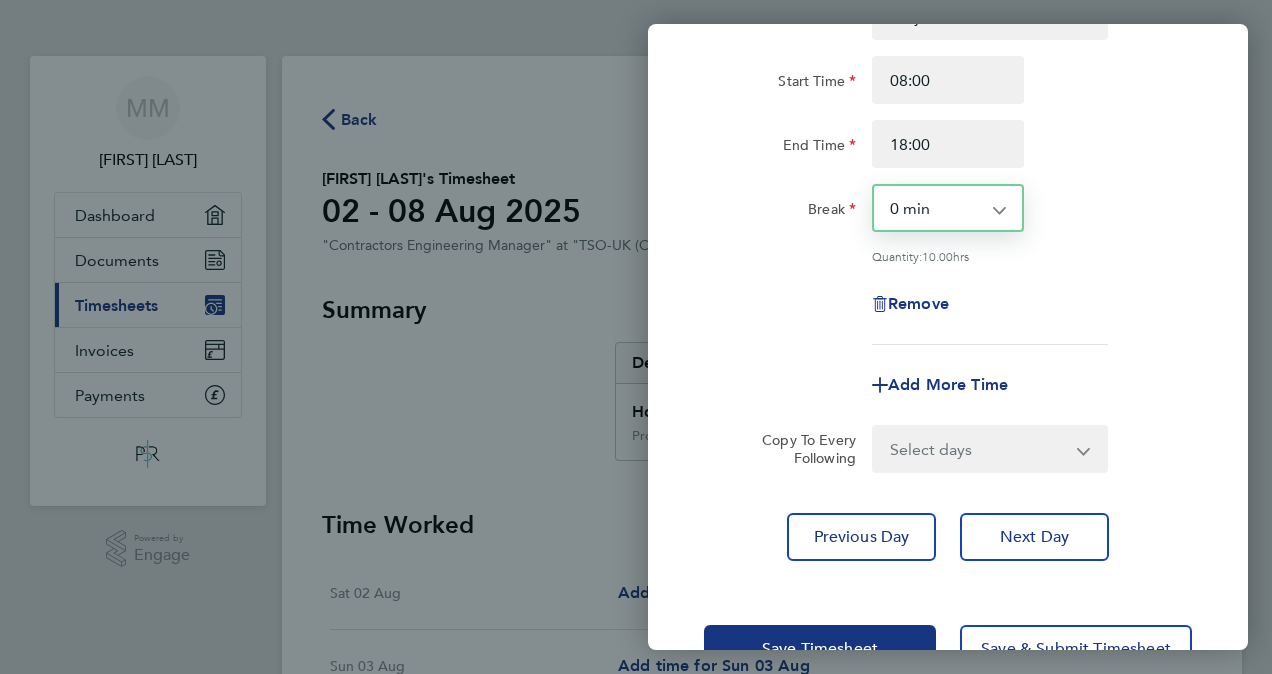 scroll, scrollTop: 229, scrollLeft: 0, axis: vertical 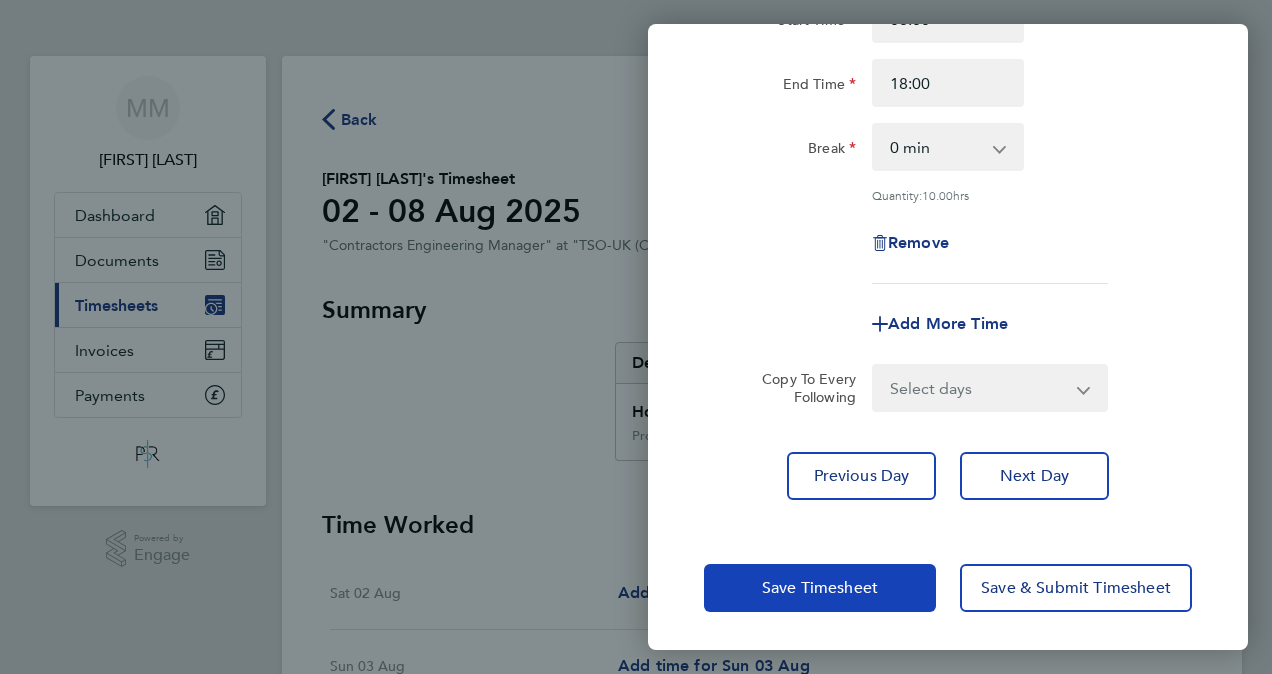 drag, startPoint x: 850, startPoint y: 590, endPoint x: 1064, endPoint y: 629, distance: 217.5247 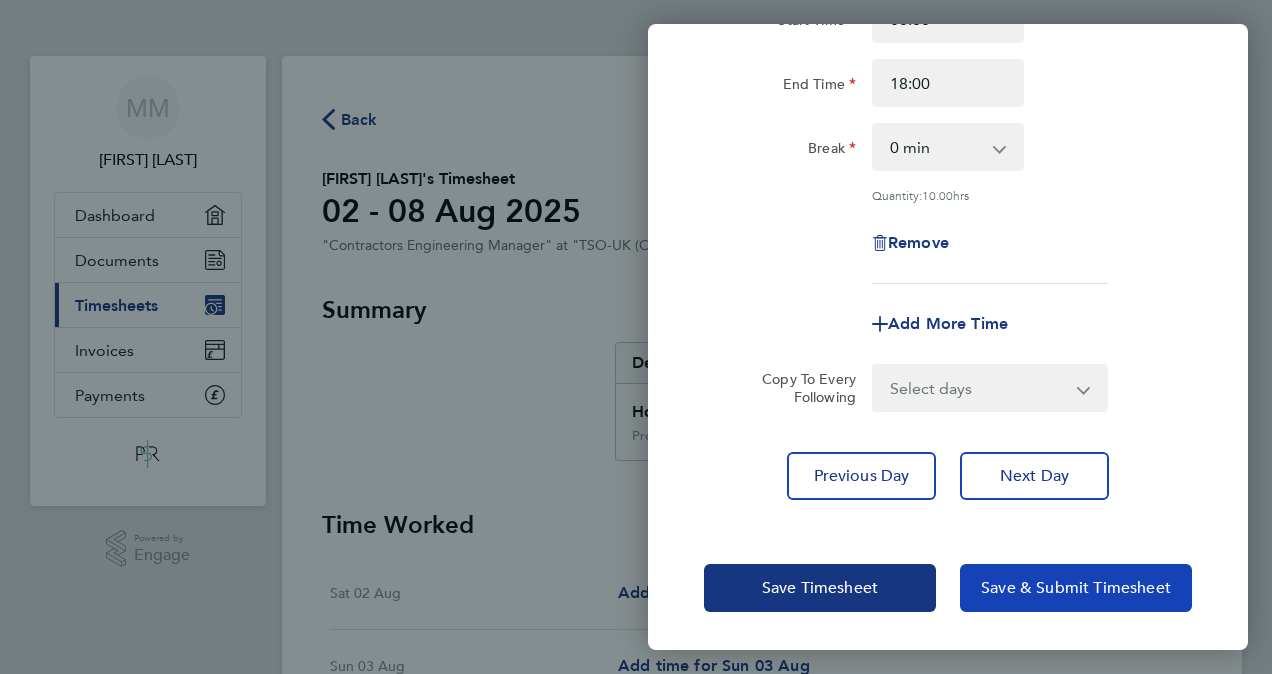 click on "Save & Submit Timesheet" 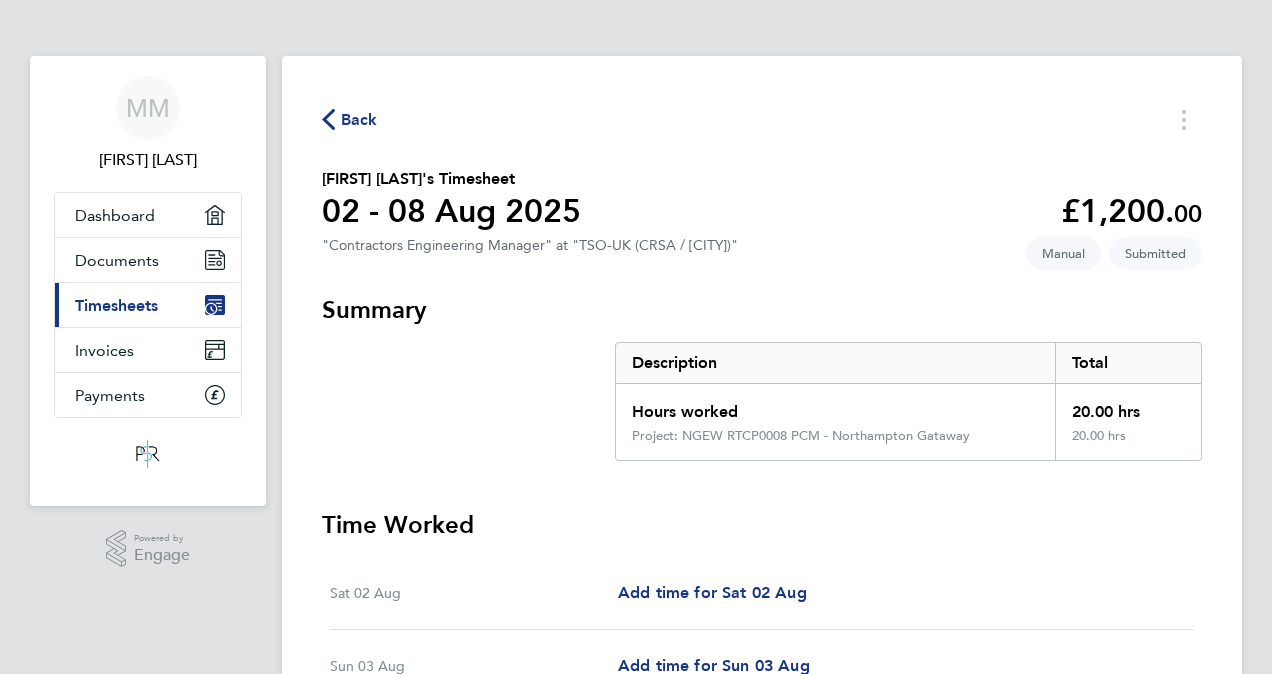 click on "Back" 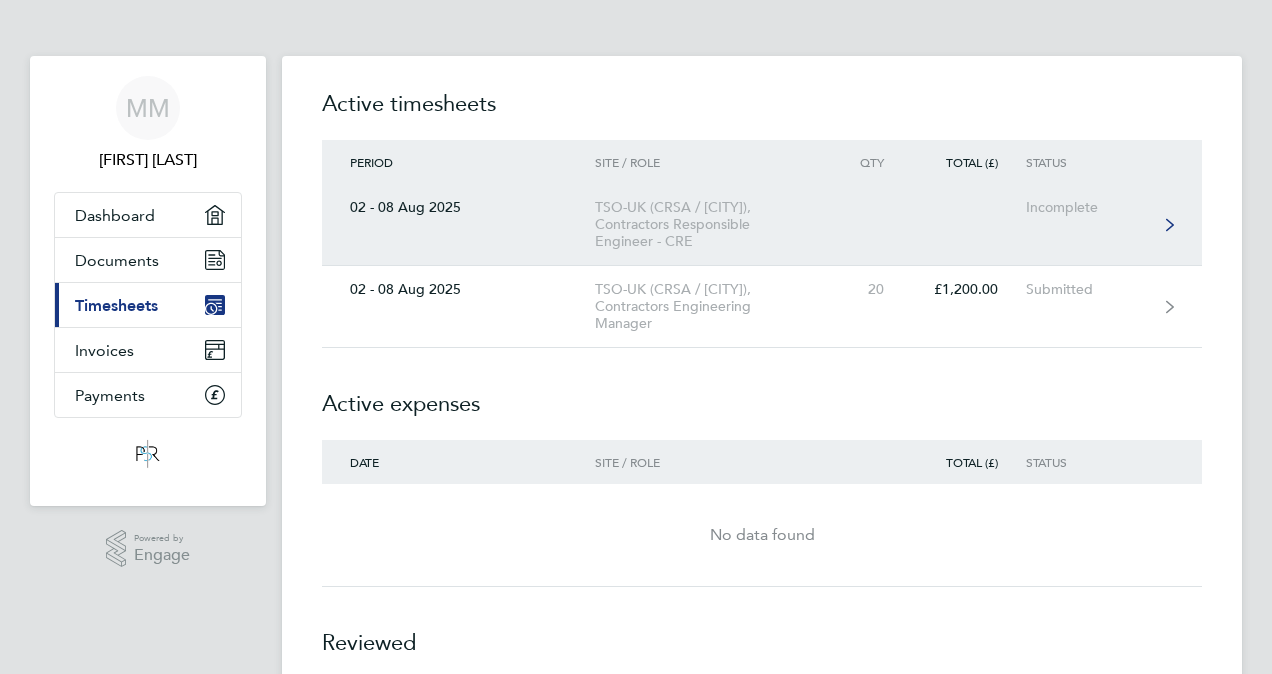 click on "TSO-UK (CRSA / [CITY]), Contractors Responsible Engineer  - CRE" 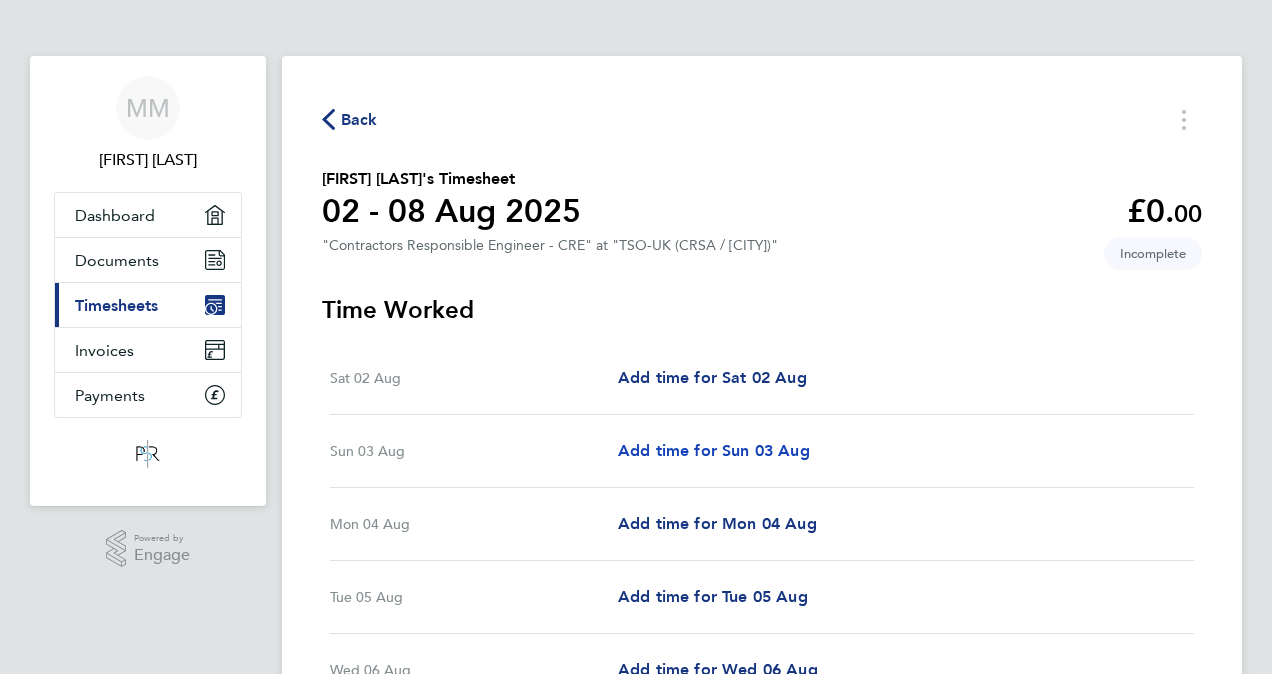click on "Add time for Sun 03 Aug" at bounding box center [714, 450] 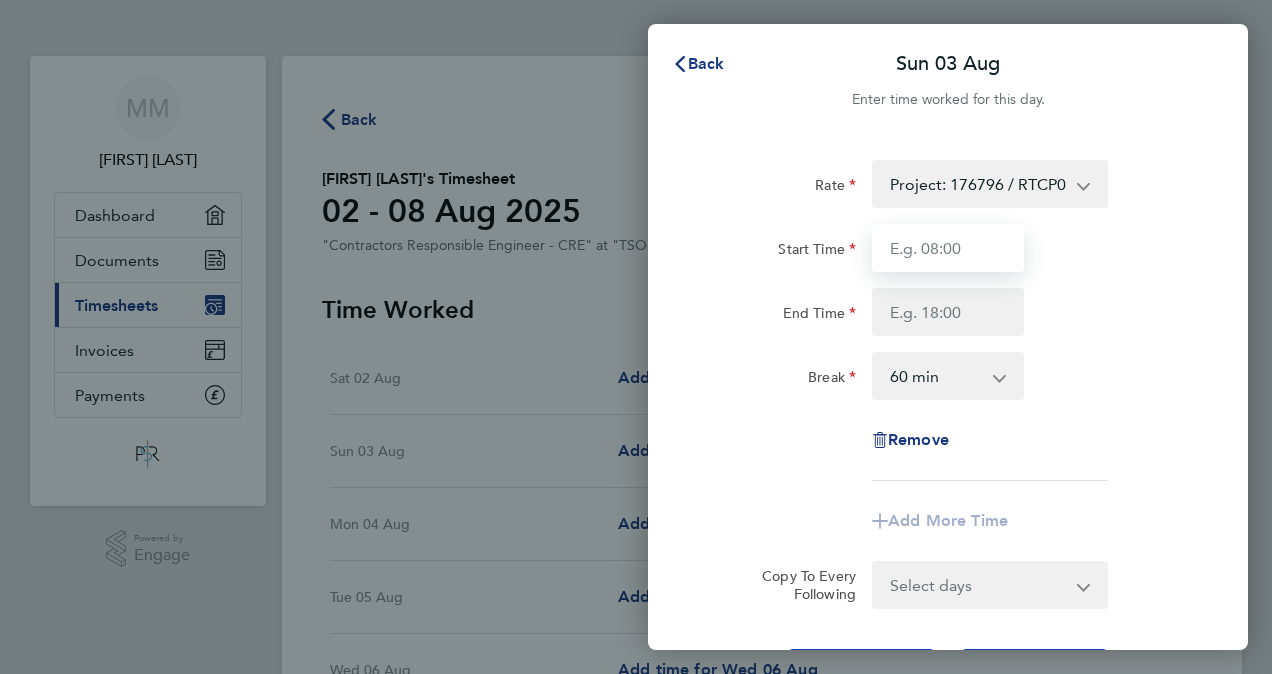 click on "Start Time" at bounding box center [948, 248] 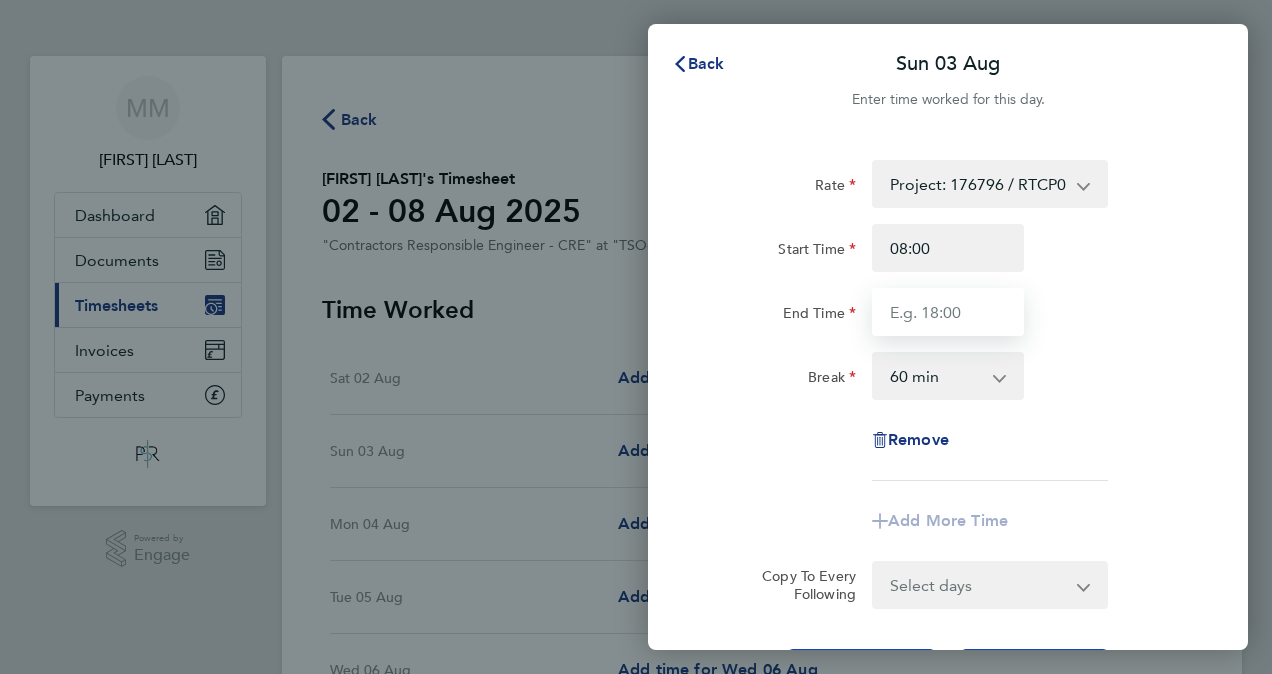 type on "18:00" 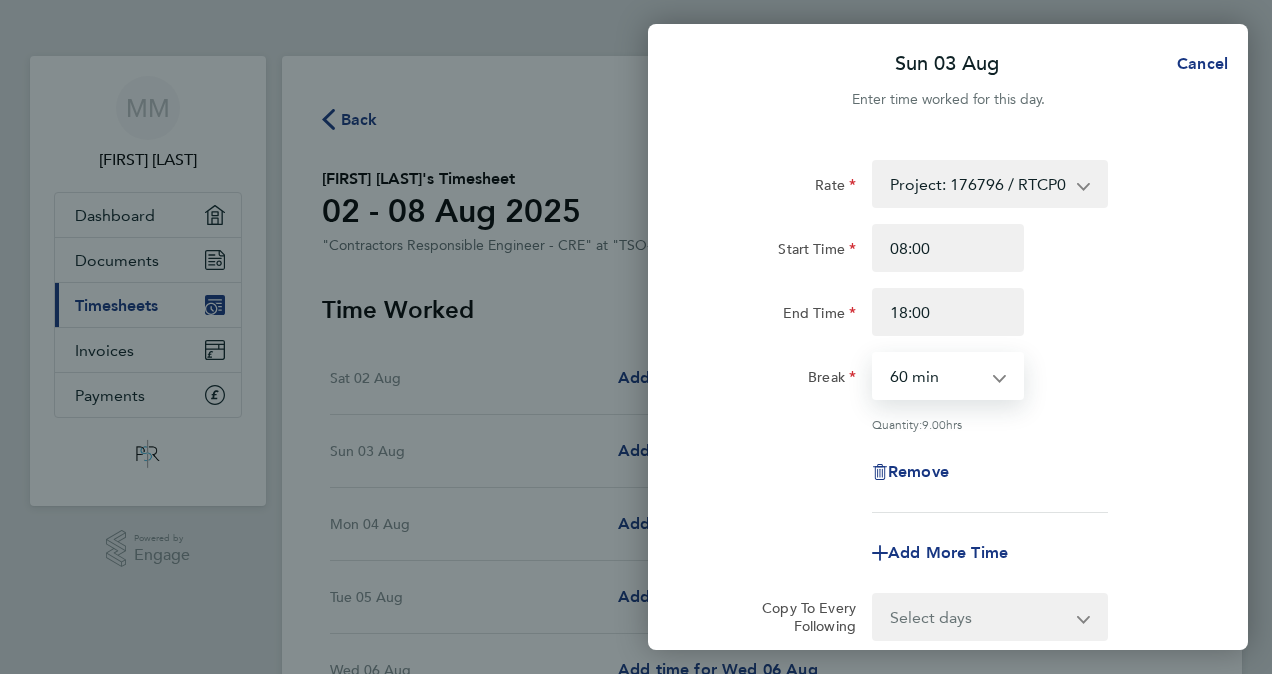 click on "0 min   15 min   30 min   45 min   60 min   75 min   90 min" at bounding box center [936, 376] 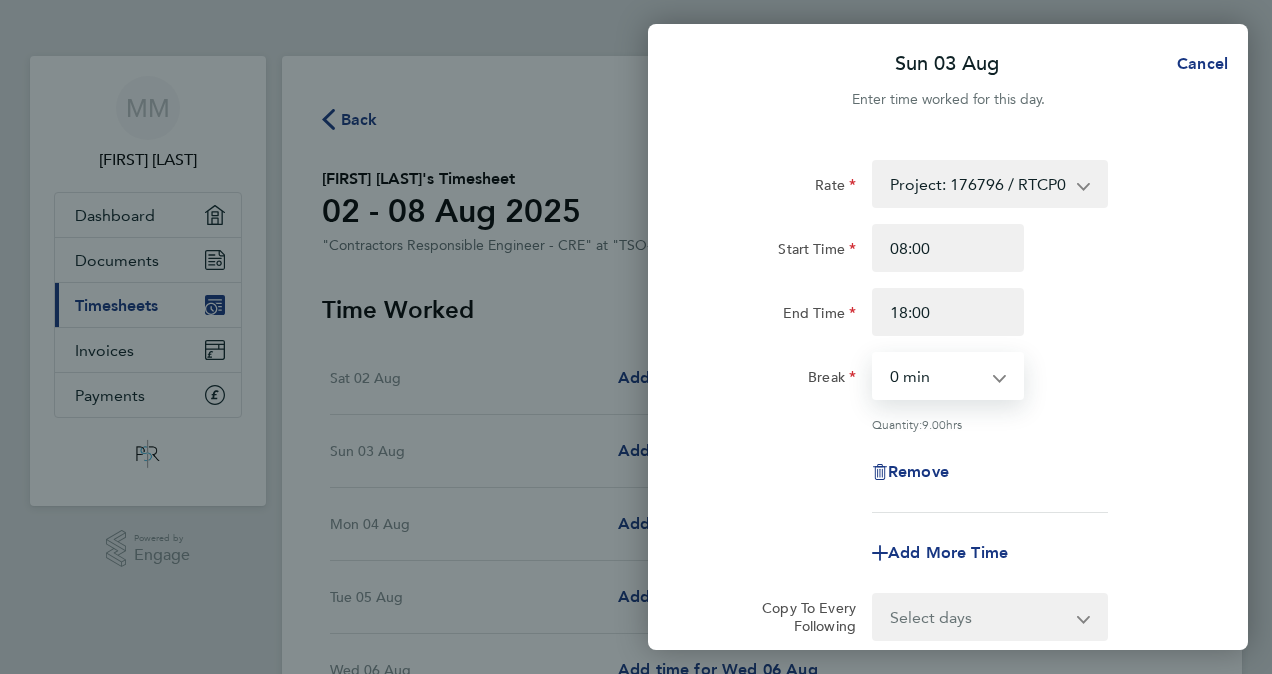 click on "0 min   15 min   30 min   45 min   60 min   75 min   90 min" at bounding box center (936, 376) 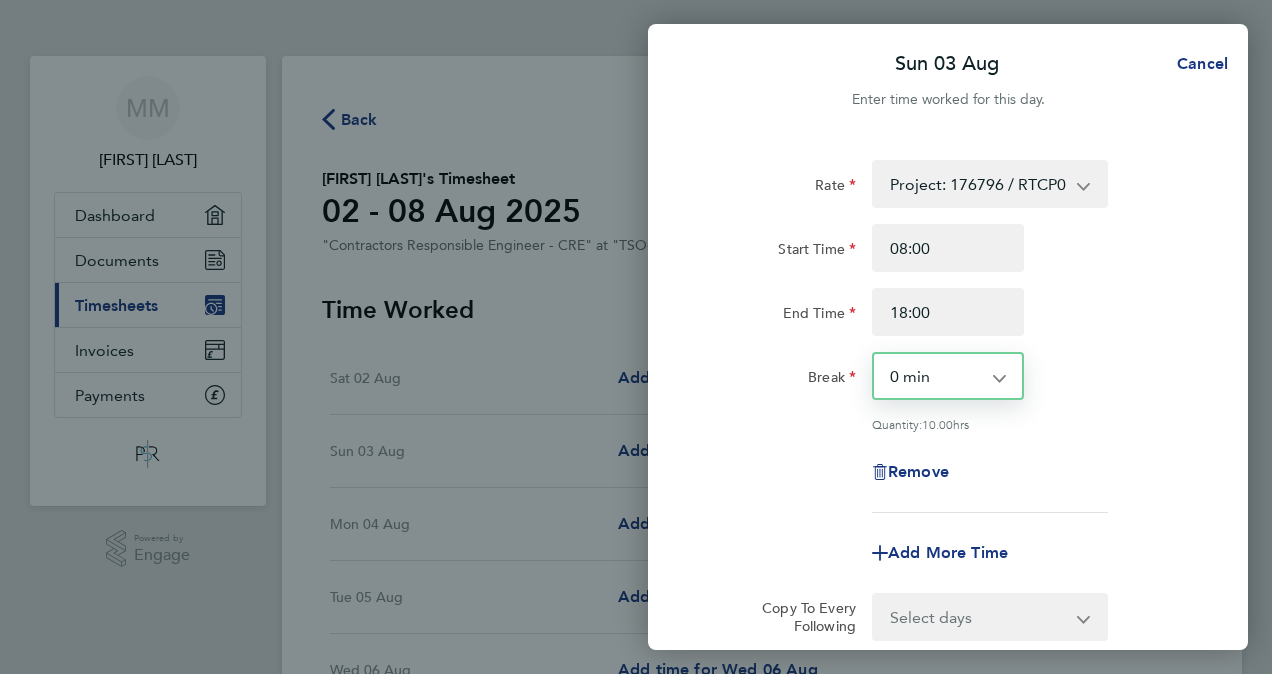 scroll, scrollTop: 229, scrollLeft: 0, axis: vertical 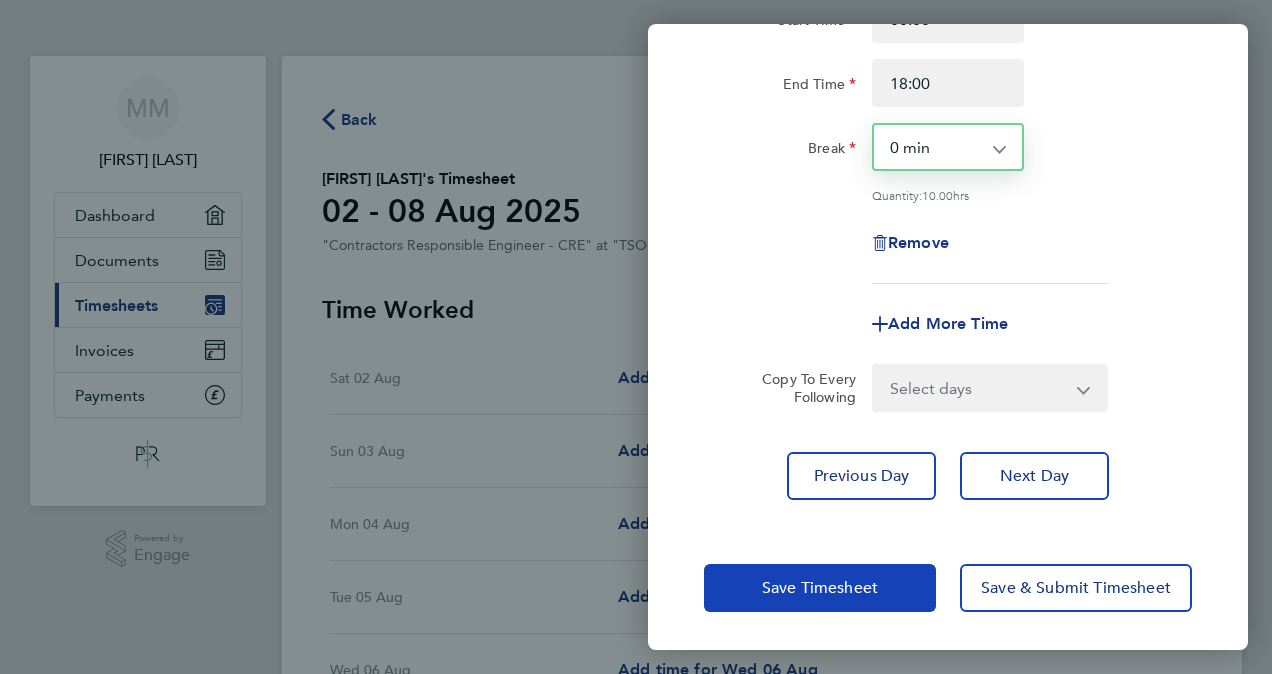 click on "Save Timesheet" 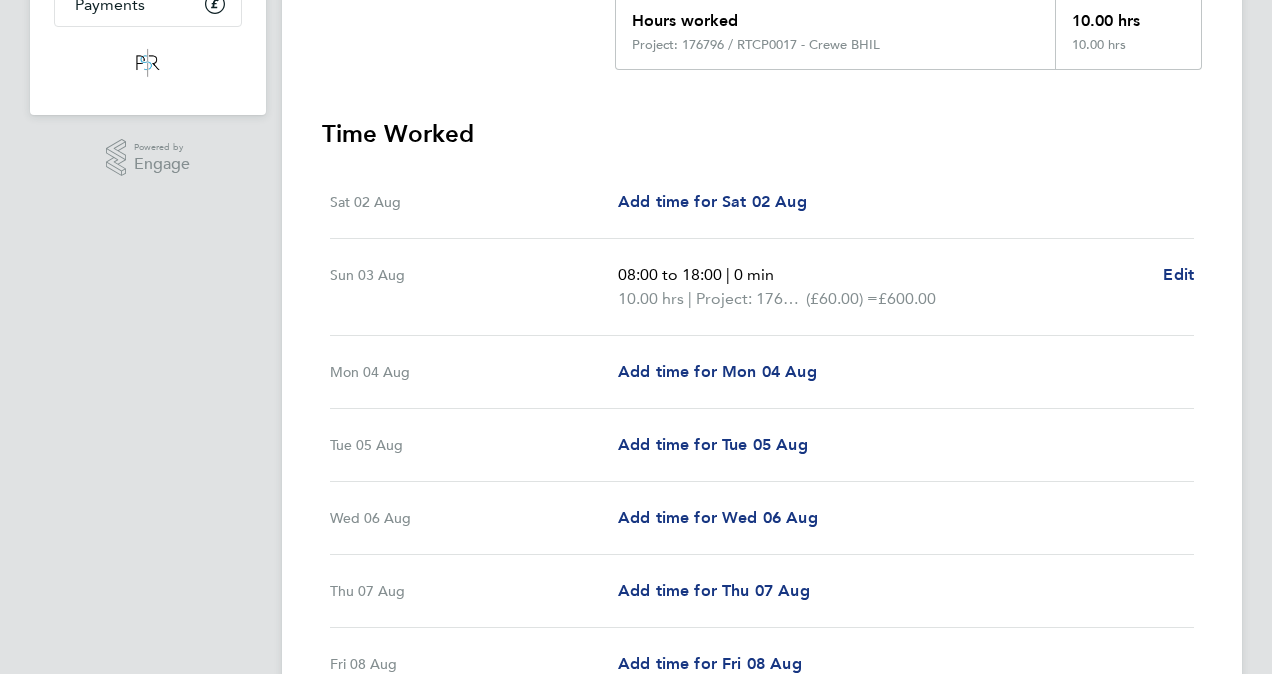 scroll, scrollTop: 500, scrollLeft: 0, axis: vertical 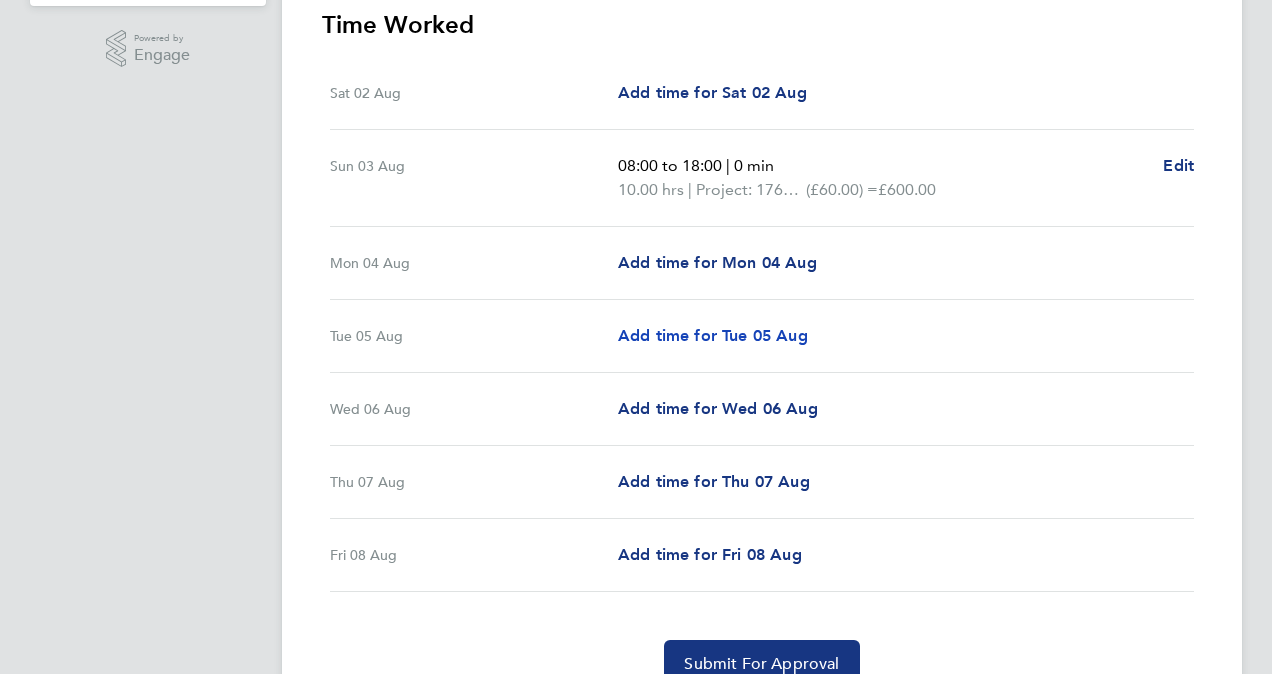 click on "Add time for Tue 05 Aug" at bounding box center (713, 335) 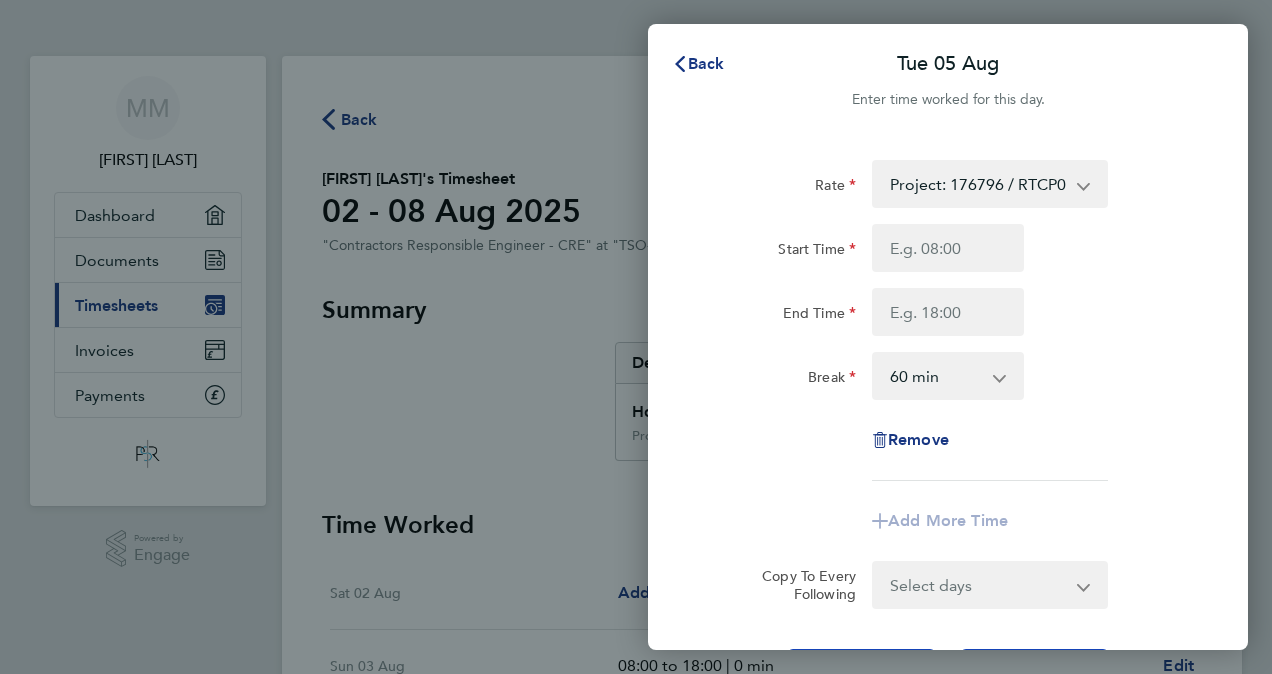 scroll, scrollTop: 0, scrollLeft: 0, axis: both 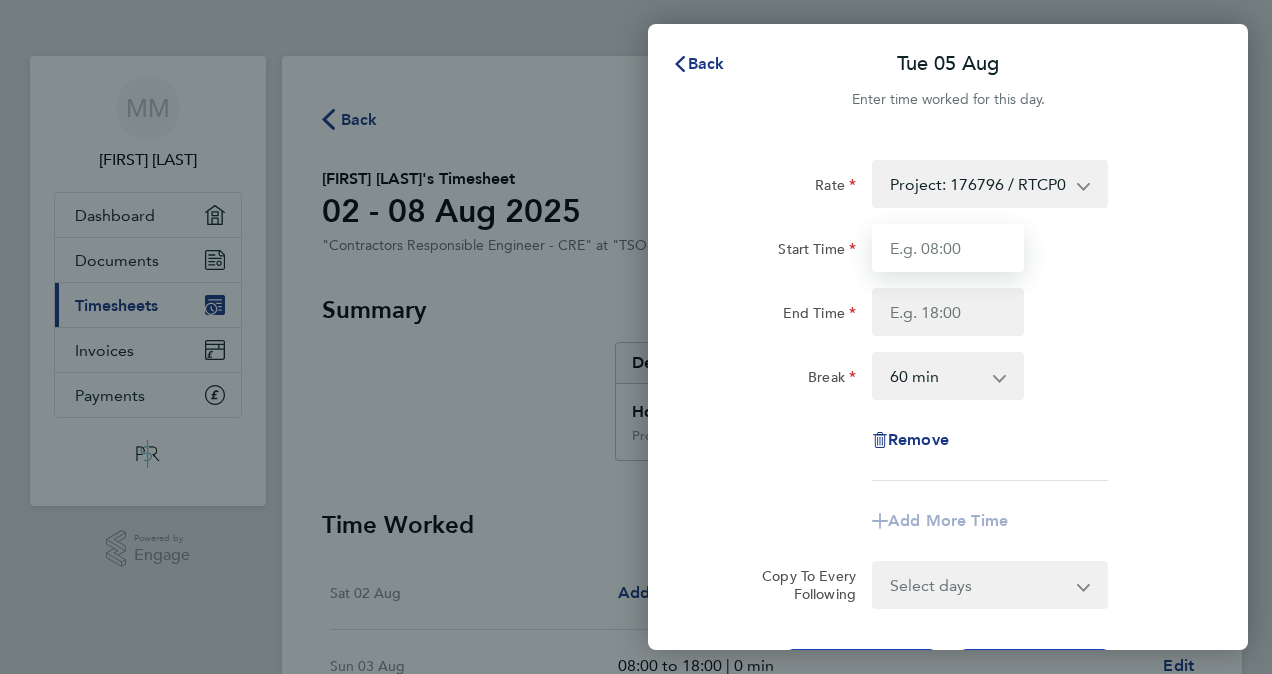 click on "Start Time" at bounding box center [948, 248] 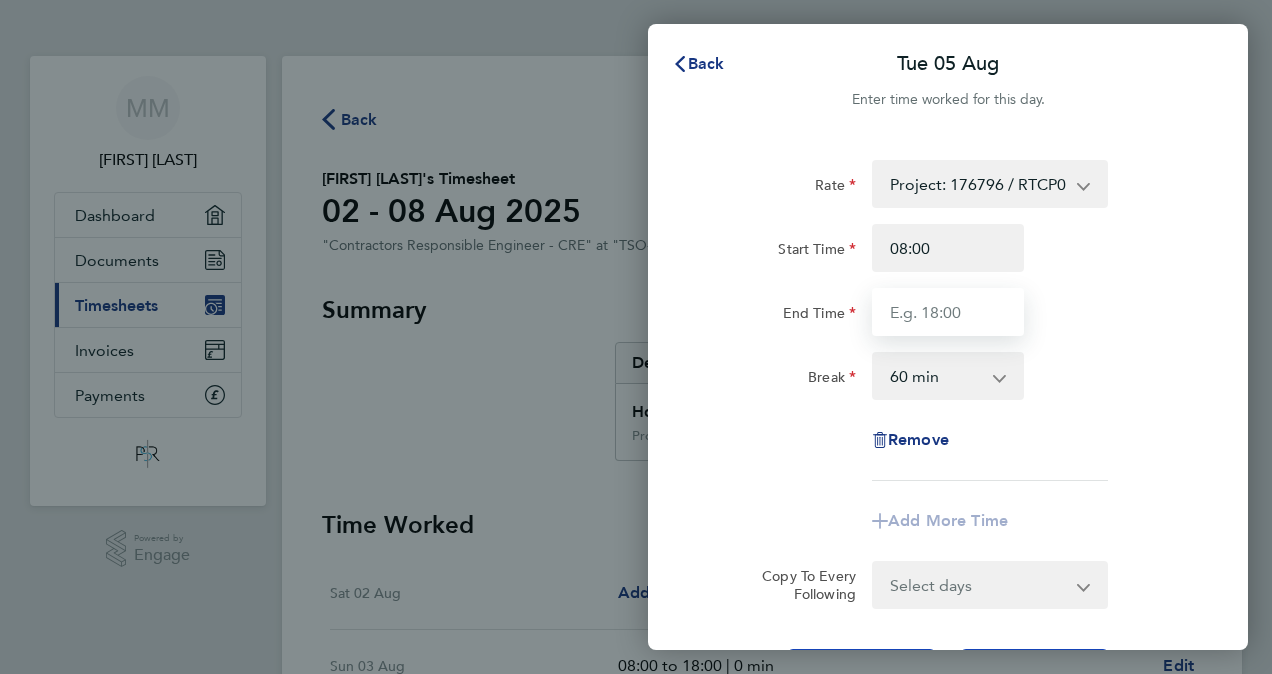 type on "18:00" 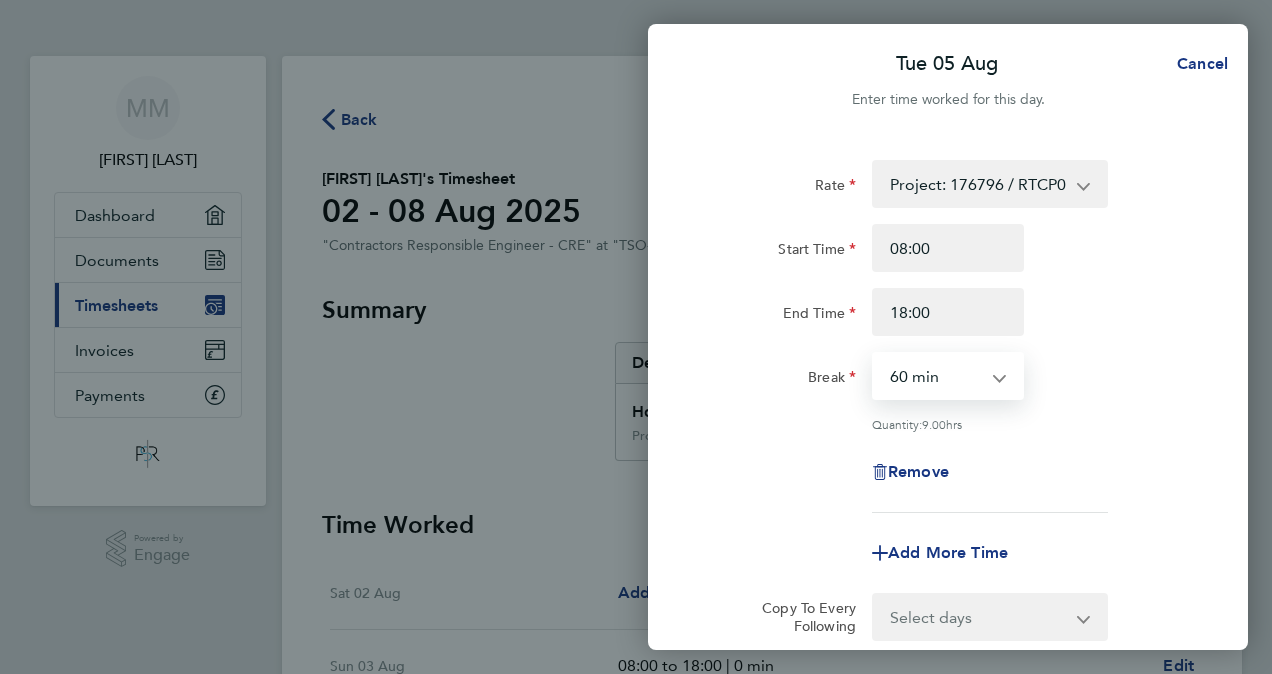 click on "0 min   15 min   30 min   45 min   60 min   75 min   90 min" at bounding box center [936, 376] 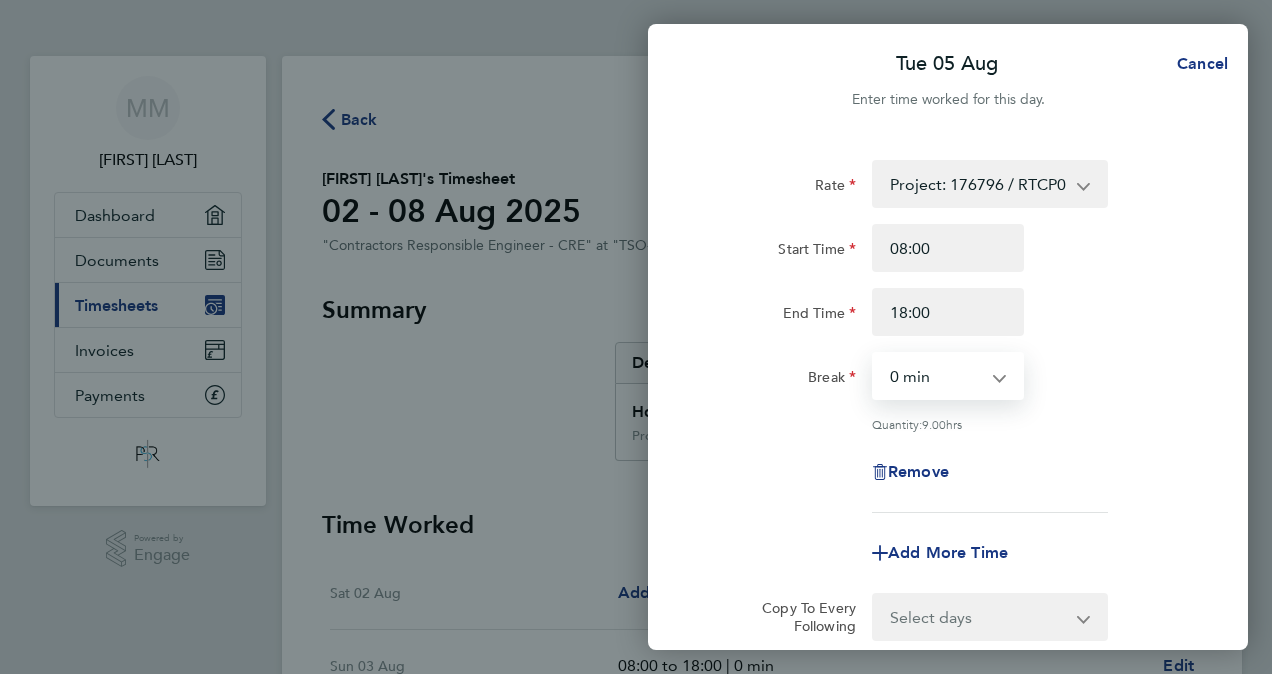 click on "0 min   15 min   30 min   45 min   60 min   75 min   90 min" at bounding box center [936, 376] 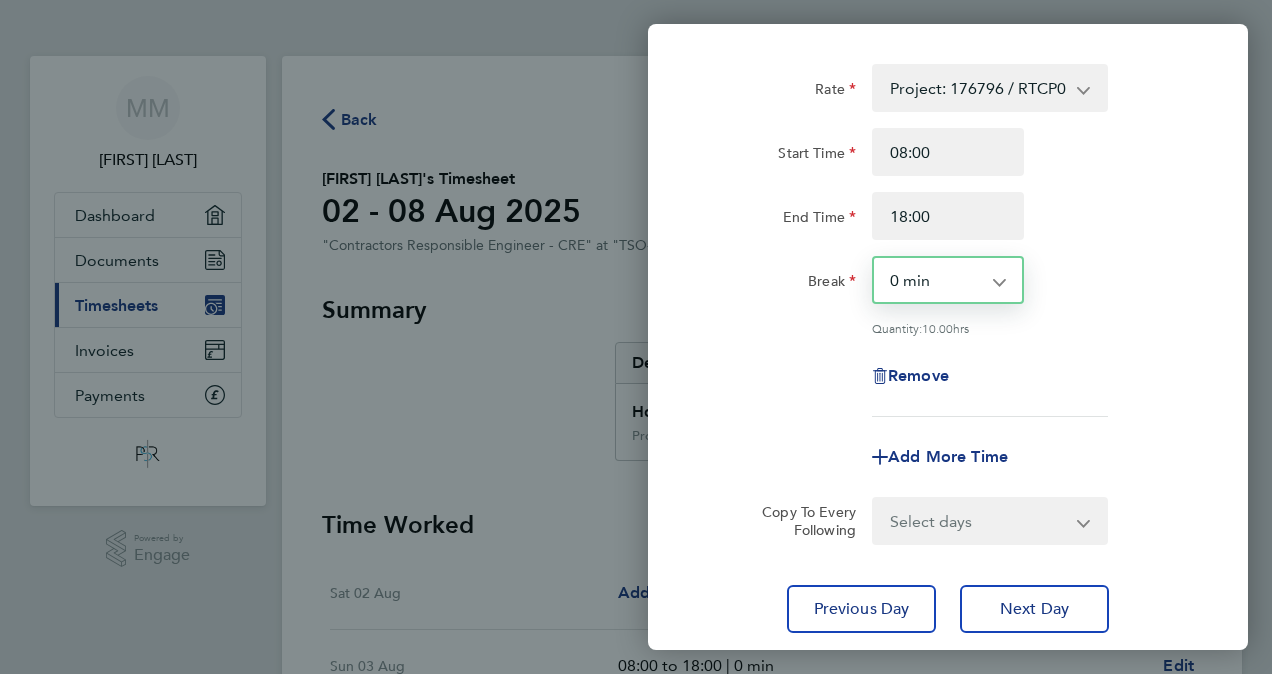 scroll, scrollTop: 229, scrollLeft: 0, axis: vertical 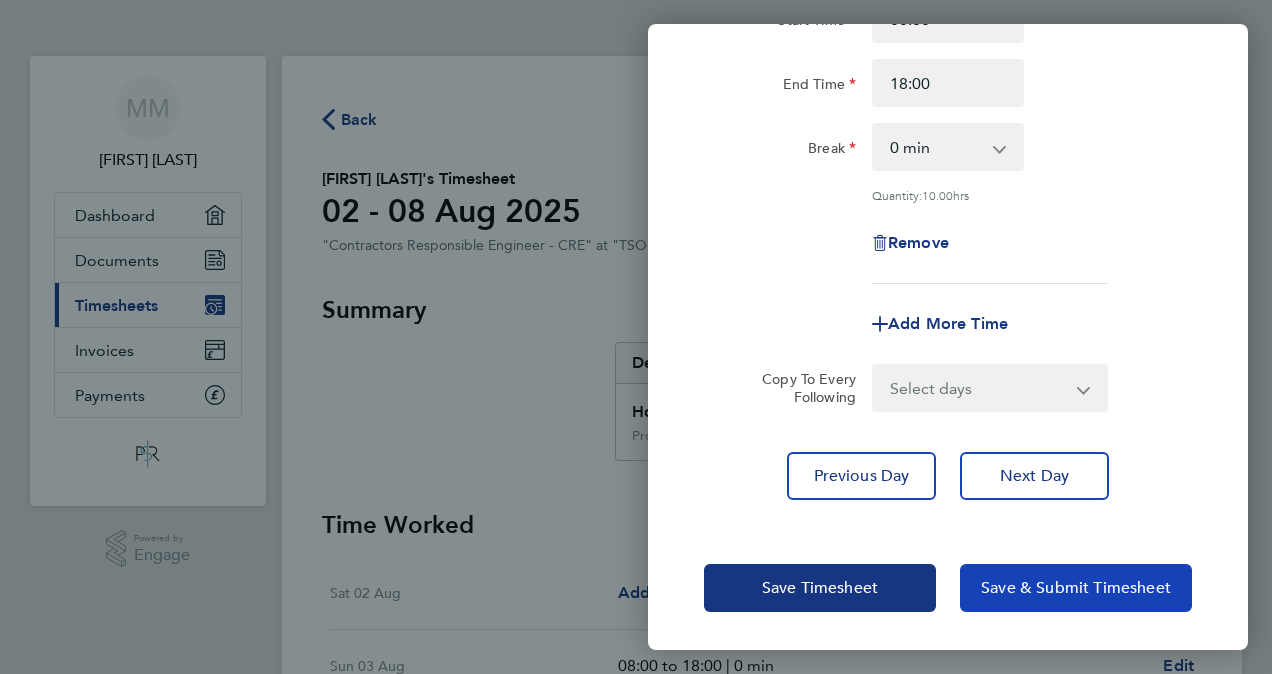 click on "Save & Submit Timesheet" 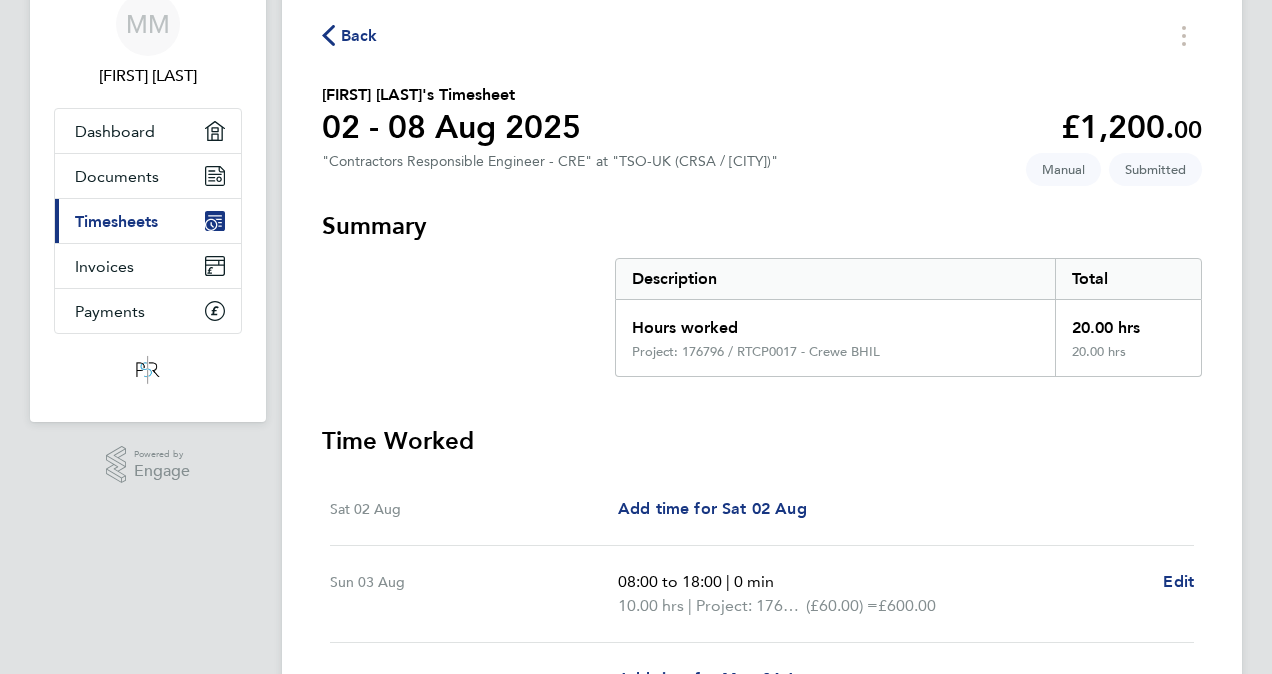 scroll, scrollTop: 0, scrollLeft: 0, axis: both 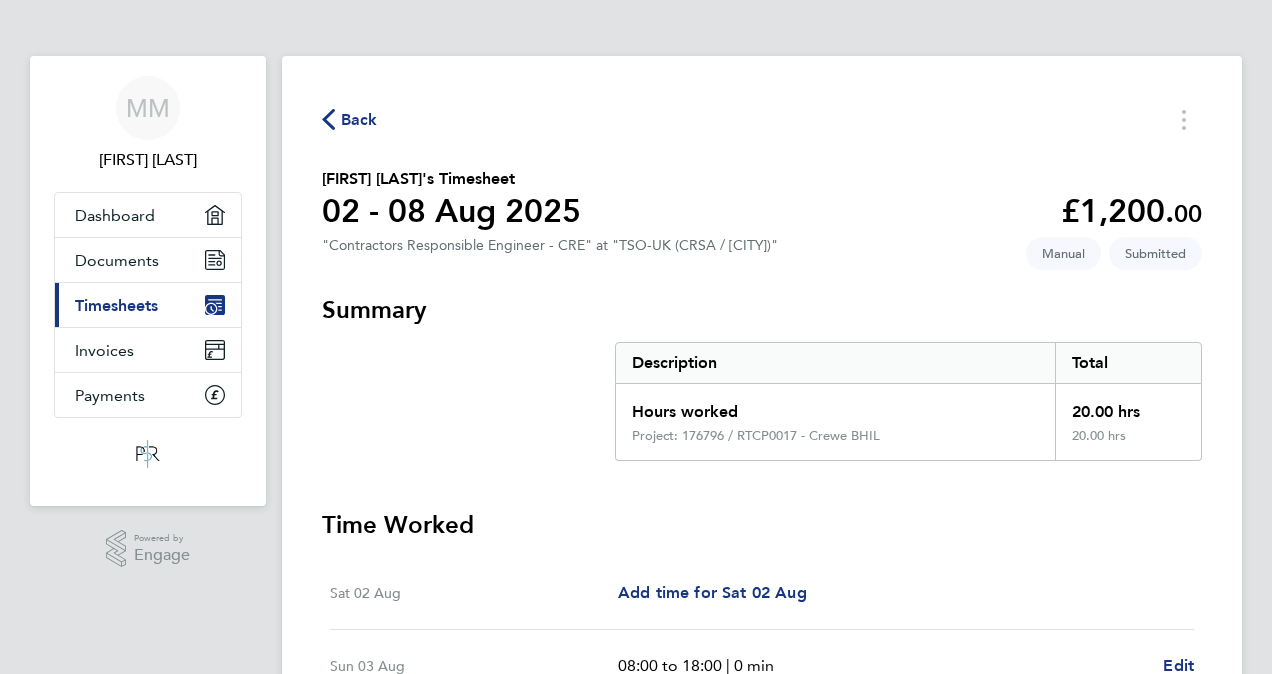 click on "Back" 